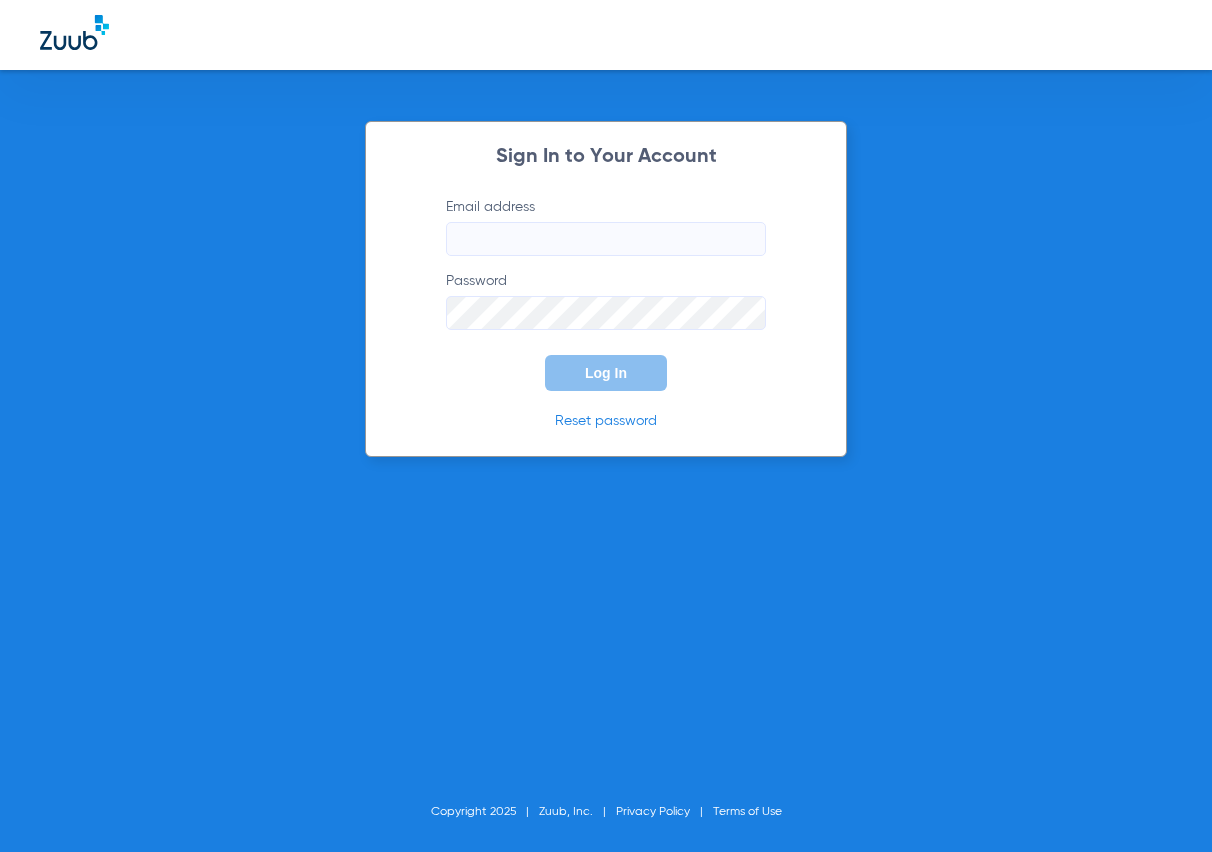 scroll, scrollTop: 0, scrollLeft: 0, axis: both 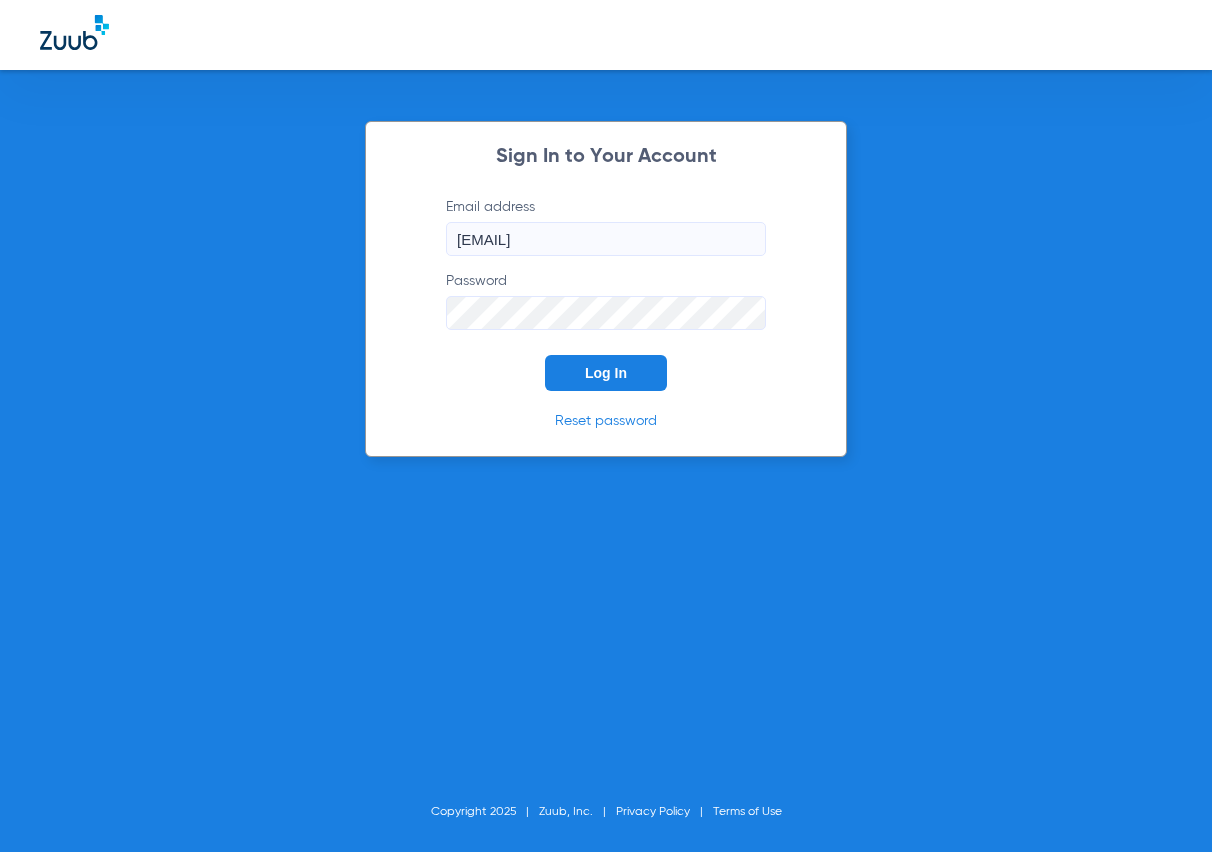 click on "Log In" 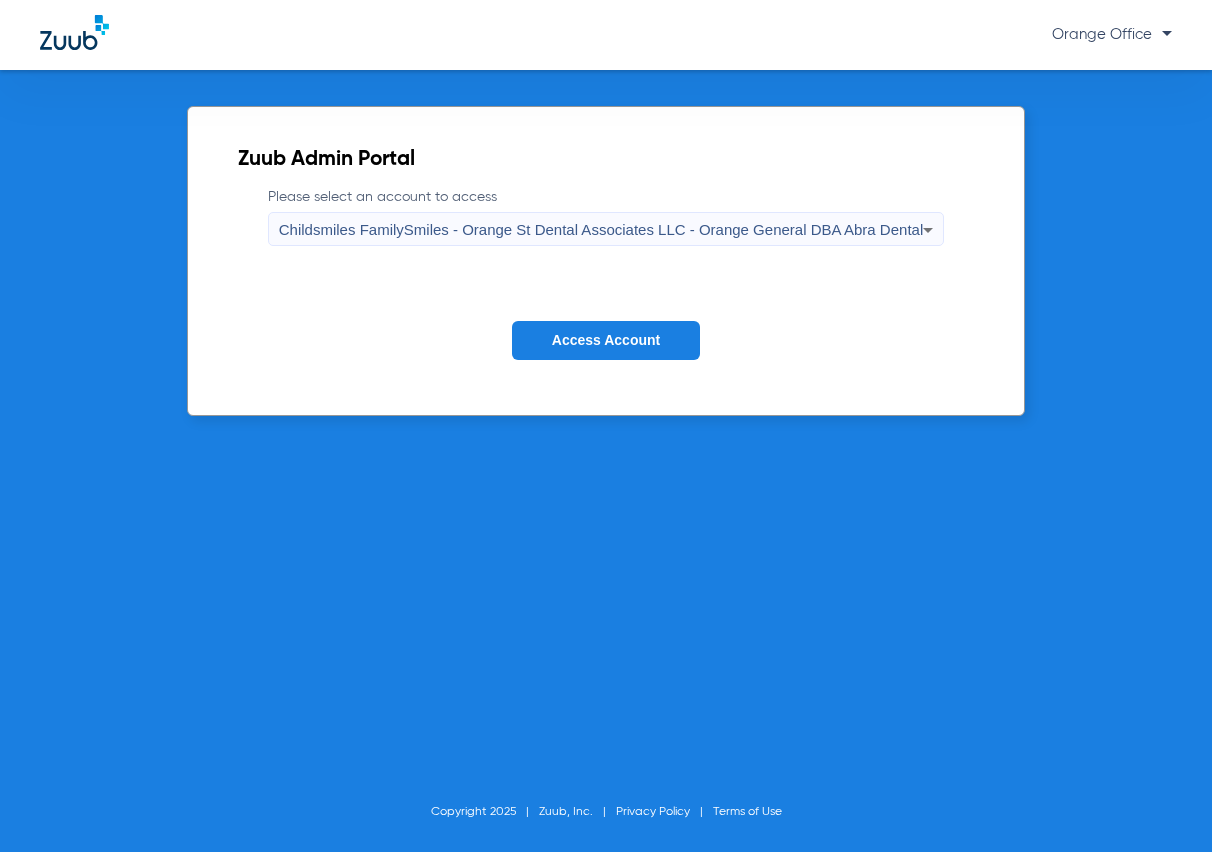 click on "Access Account" 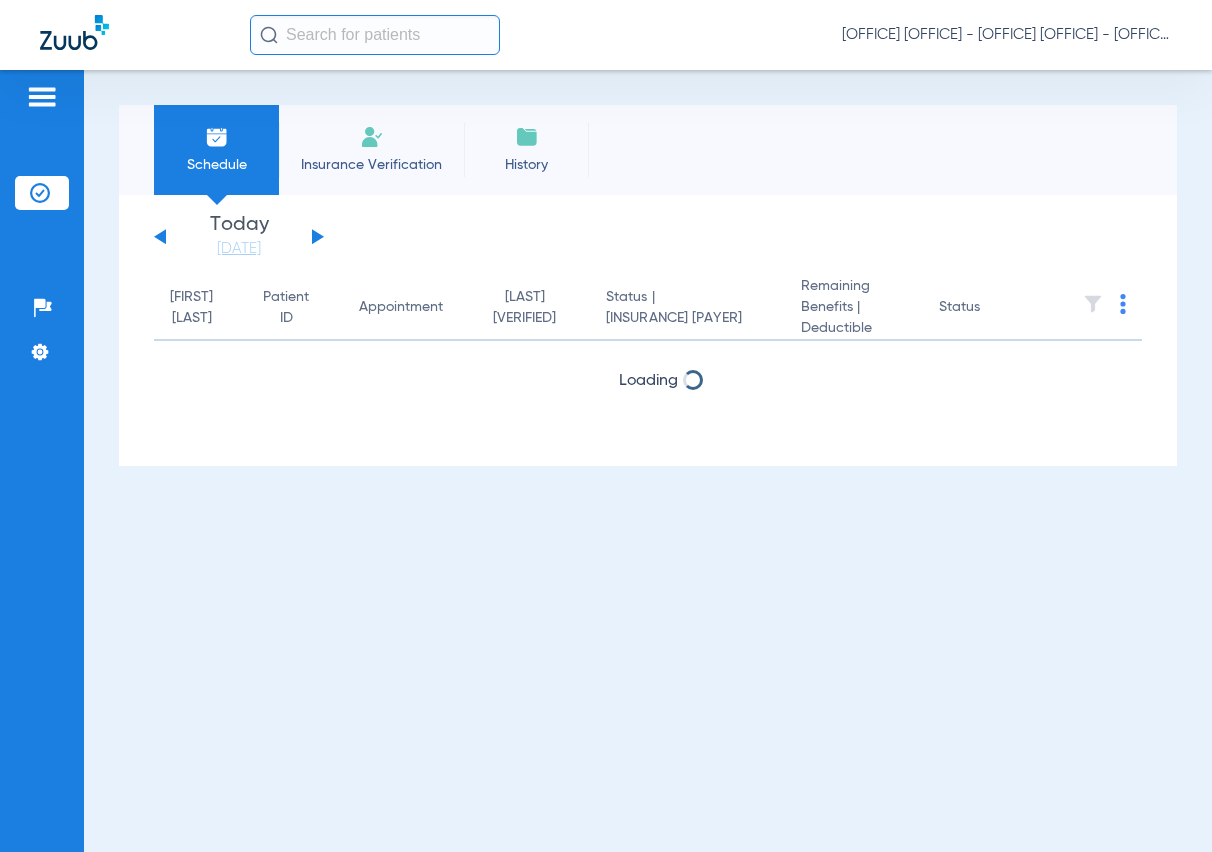 click 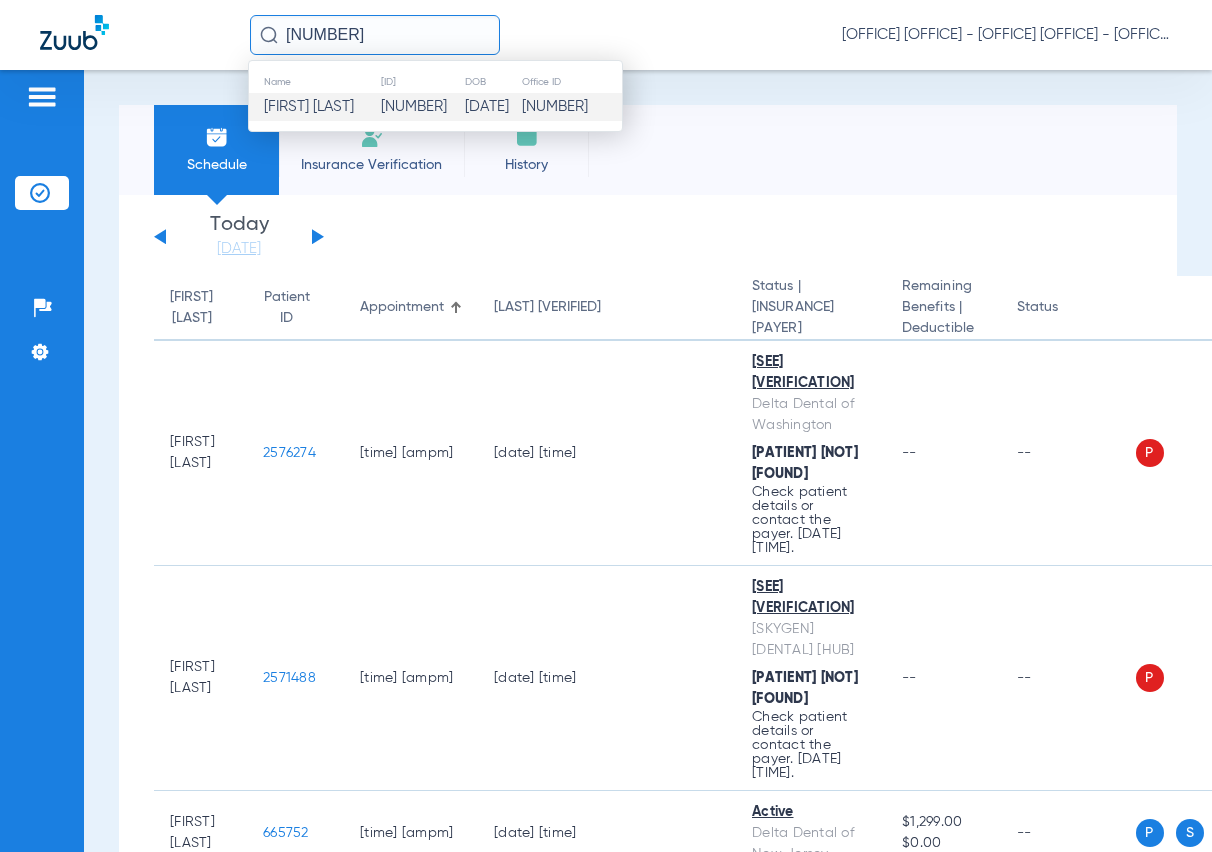 type on "[NUMBER]" 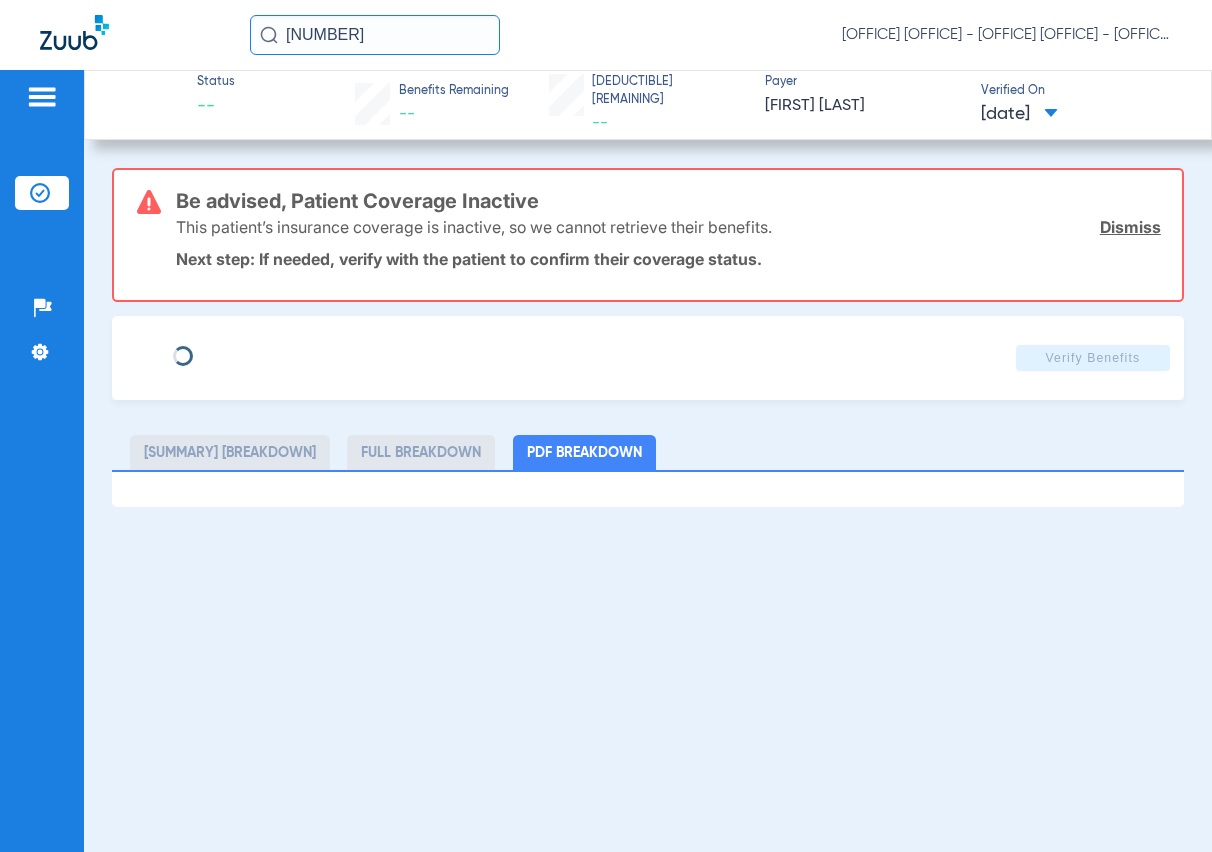 drag, startPoint x: 1100, startPoint y: 245, endPoint x: 1112, endPoint y: 223, distance: 25.059929 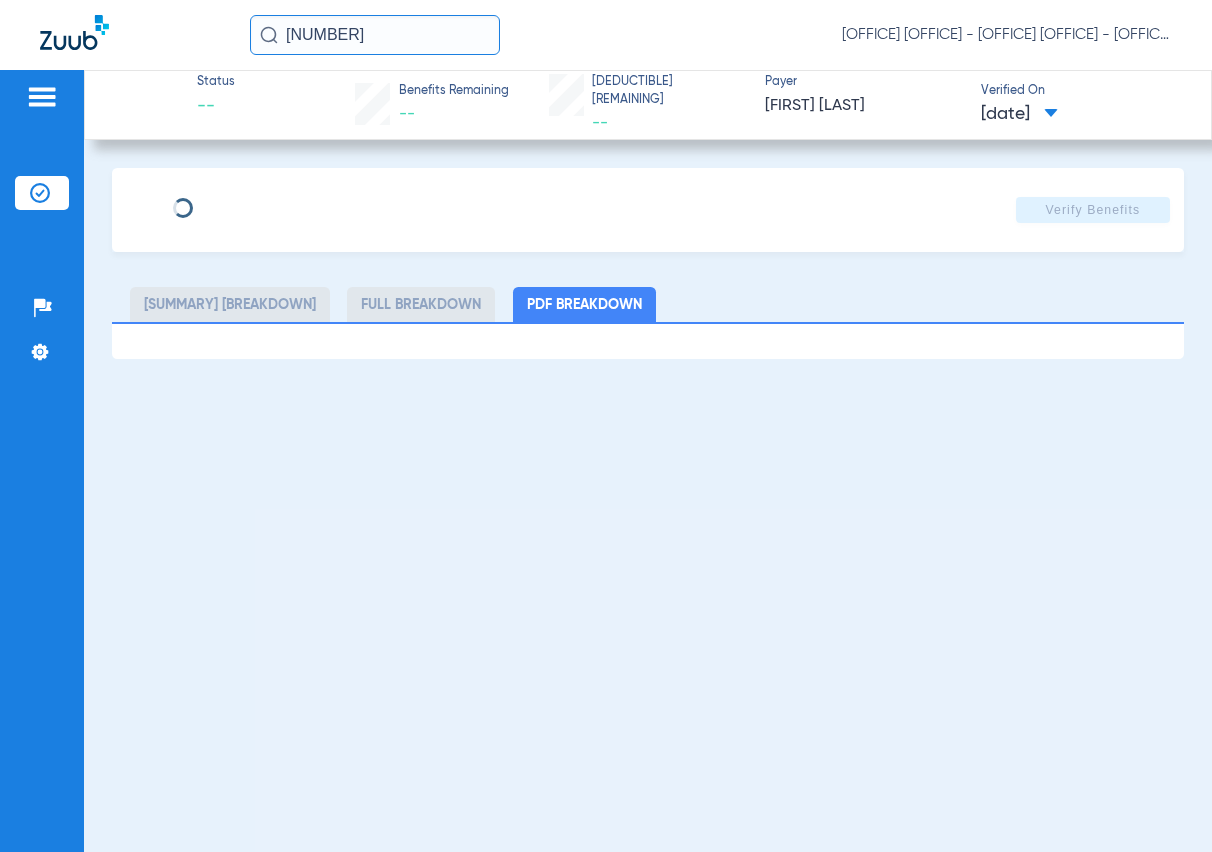 type on "[FIRST]" 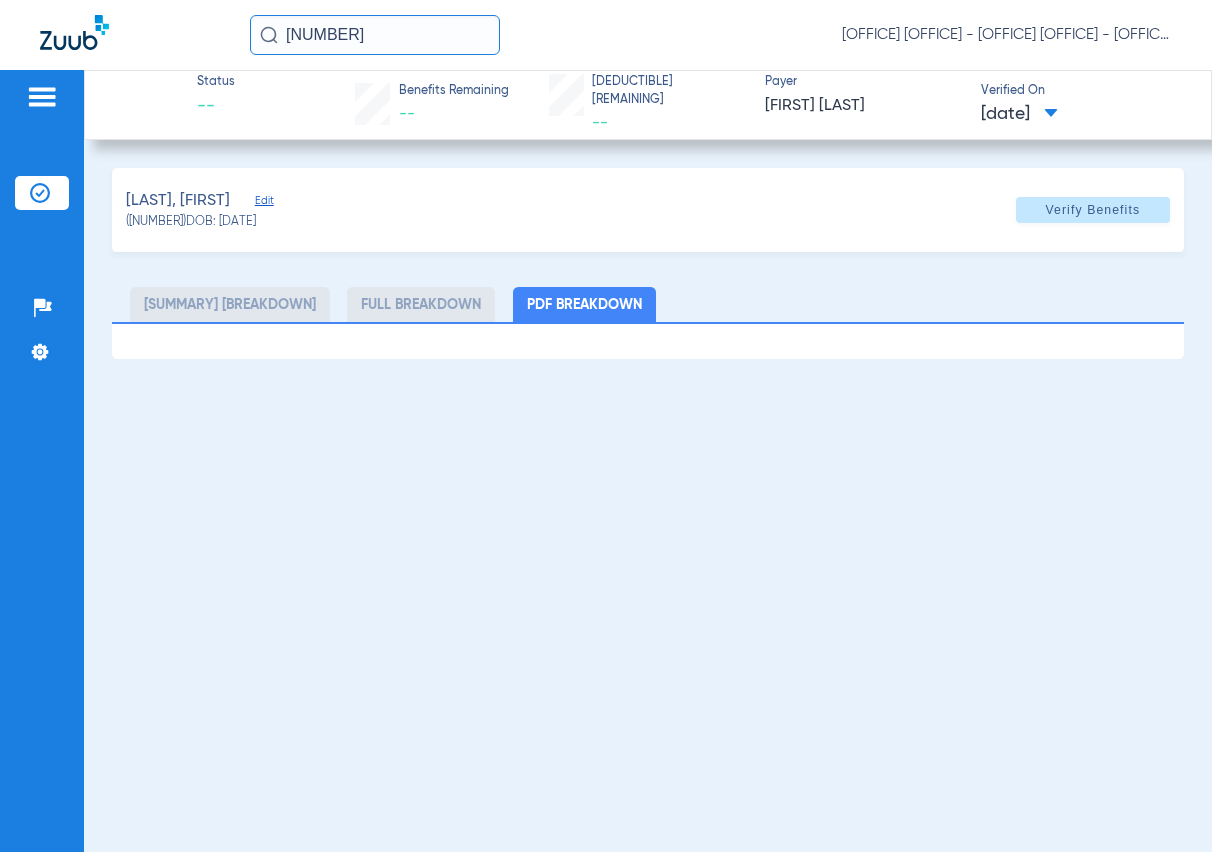 drag, startPoint x: 283, startPoint y: 209, endPoint x: 276, endPoint y: 199, distance: 12.206555 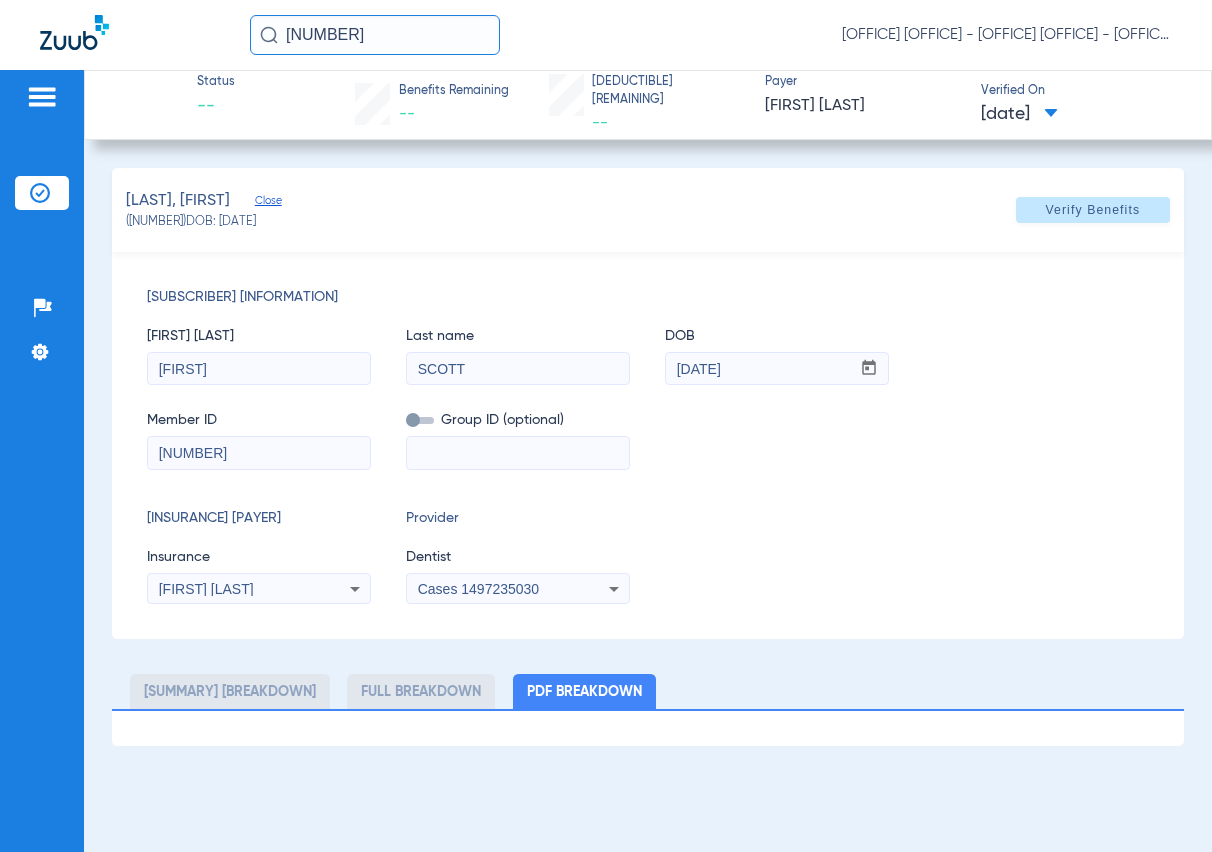 click on "[NUMBER]" at bounding box center [259, 453] 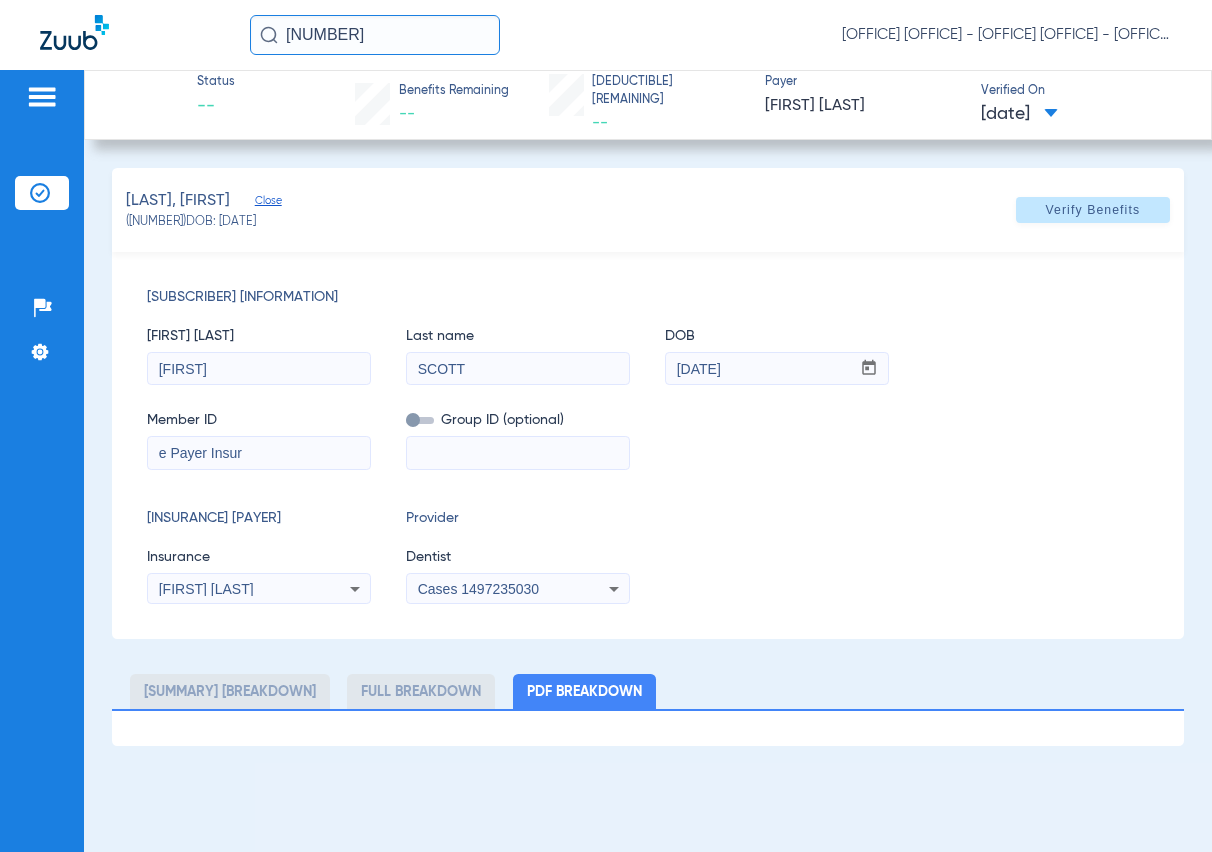 drag, startPoint x: 207, startPoint y: 451, endPoint x: 143, endPoint y: 438, distance: 65.30697 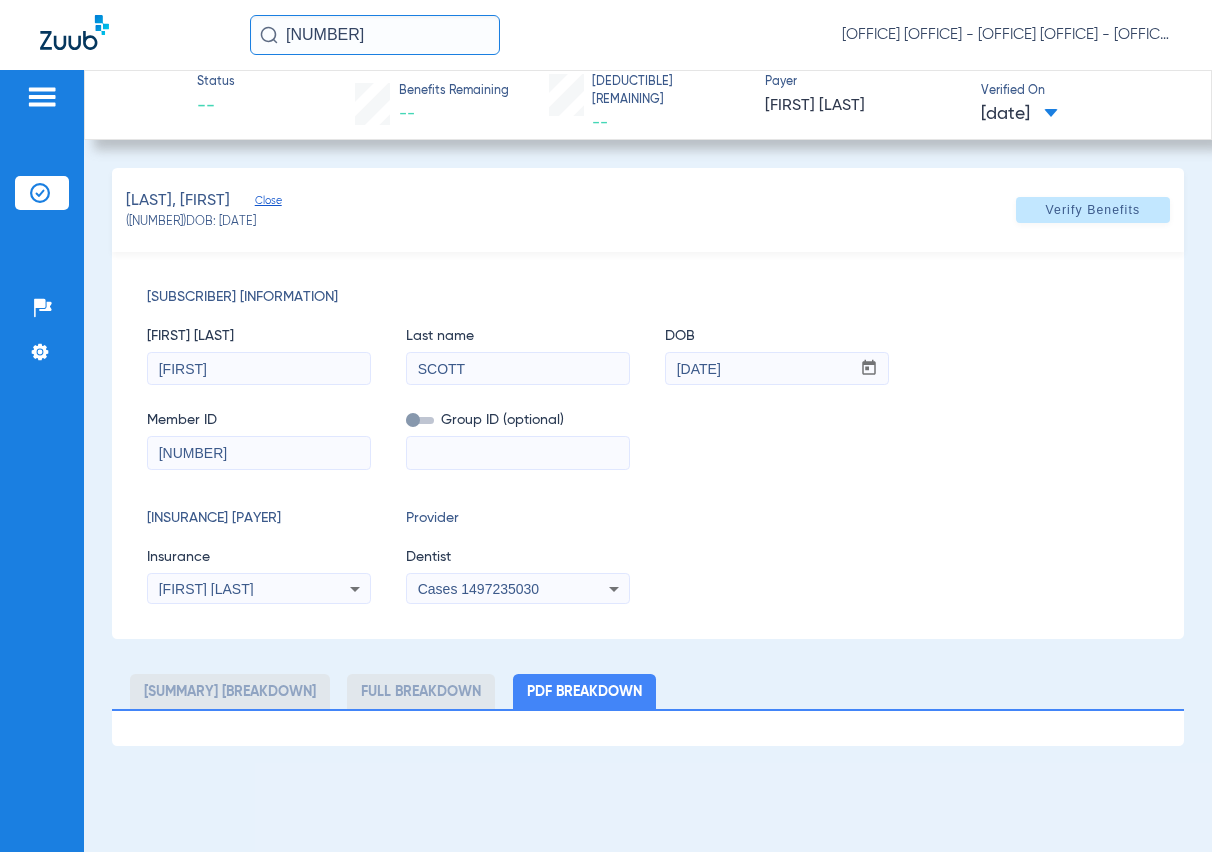 type on "[NUMBER]" 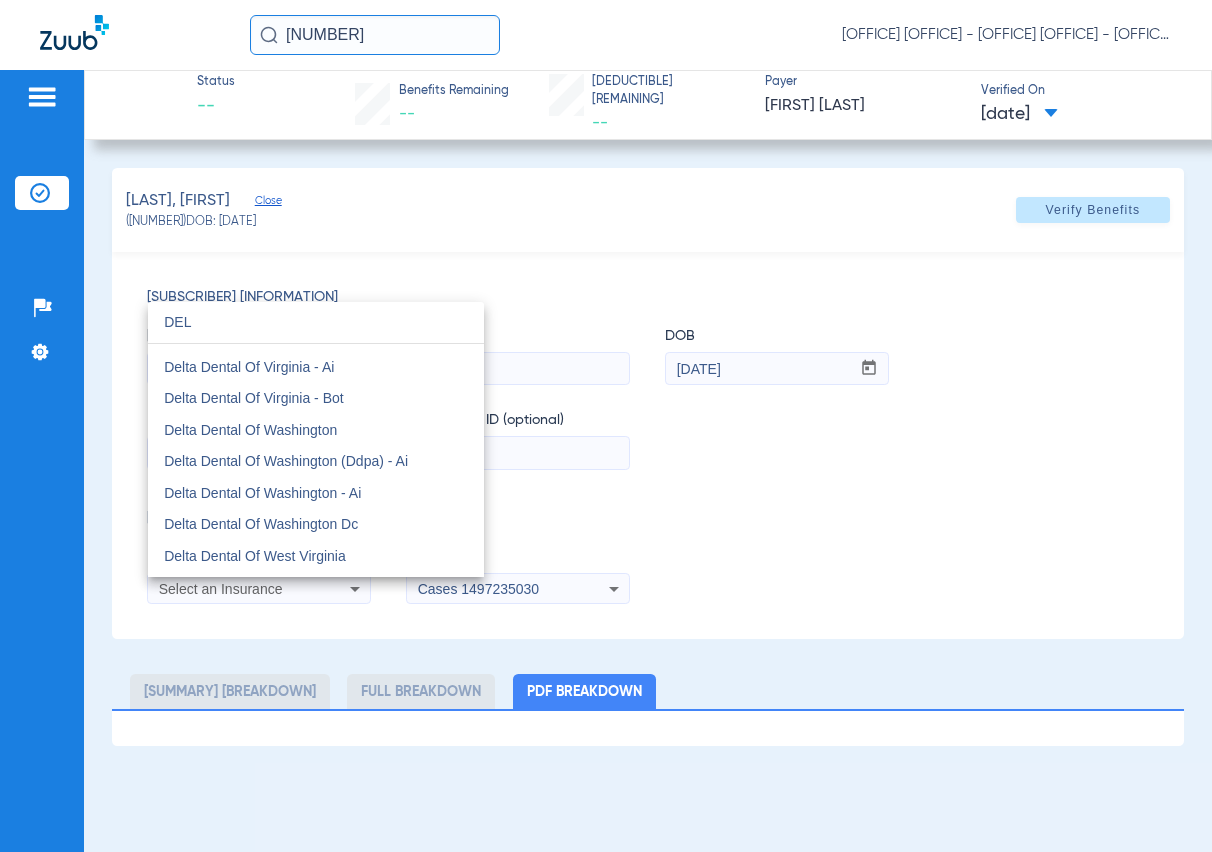 scroll, scrollTop: 2042, scrollLeft: 0, axis: vertical 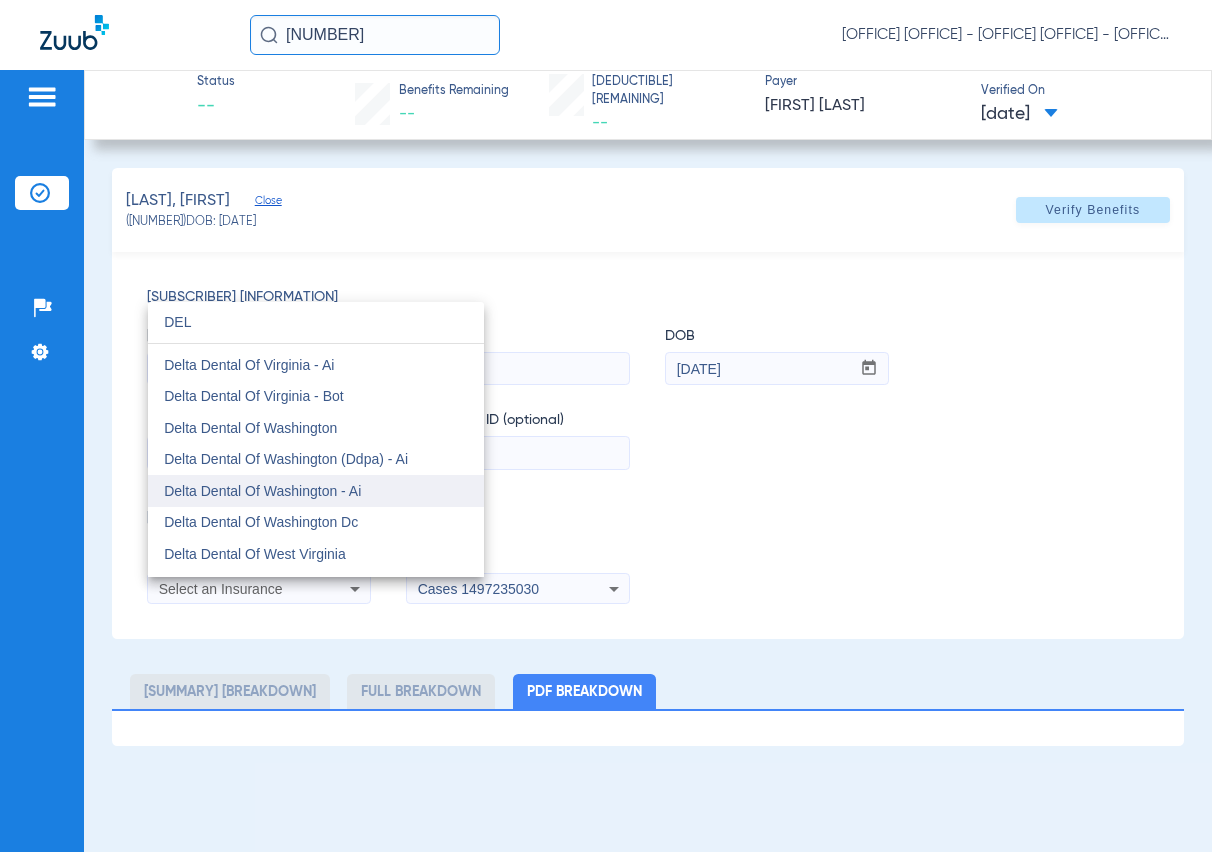 type on "DEL" 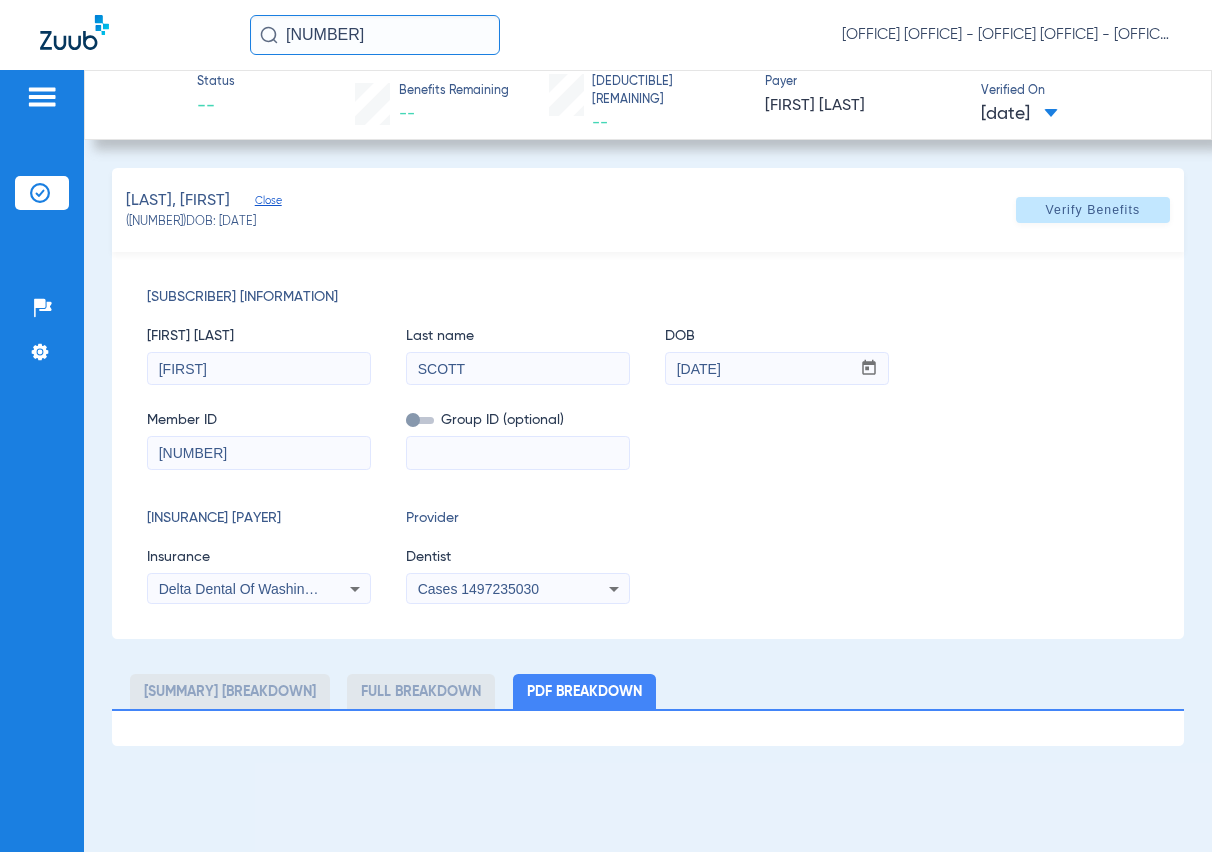 click on "Cases  1497235030" at bounding box center (478, 589) 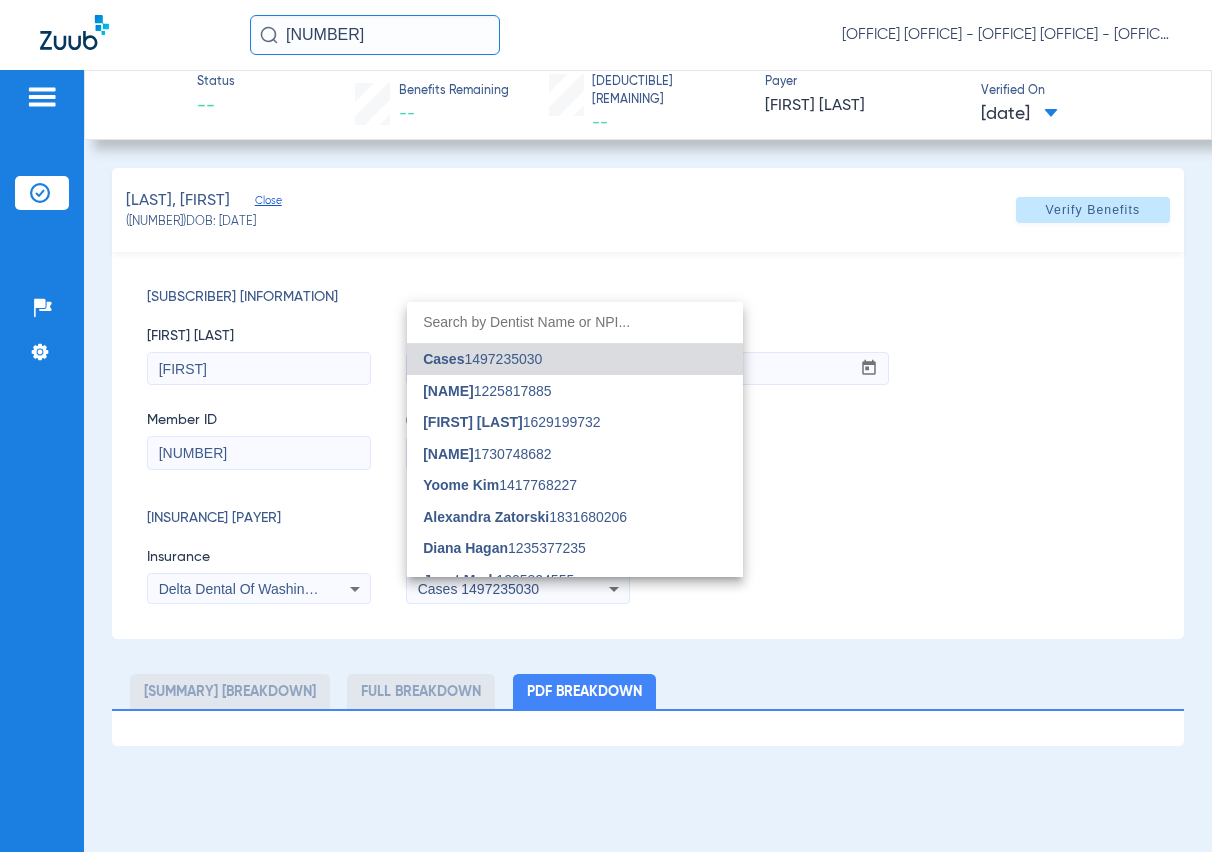 click at bounding box center [606, 426] 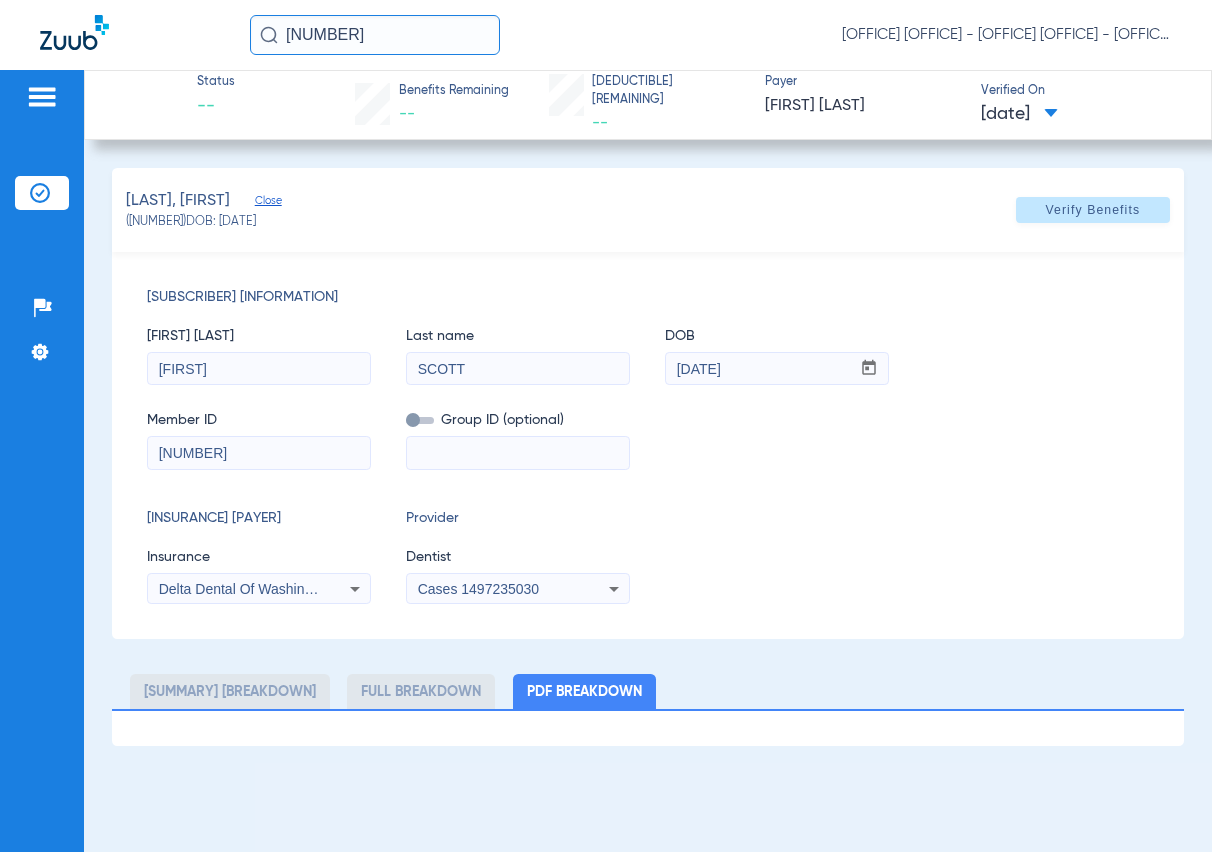 click on "Group ID (optional)" 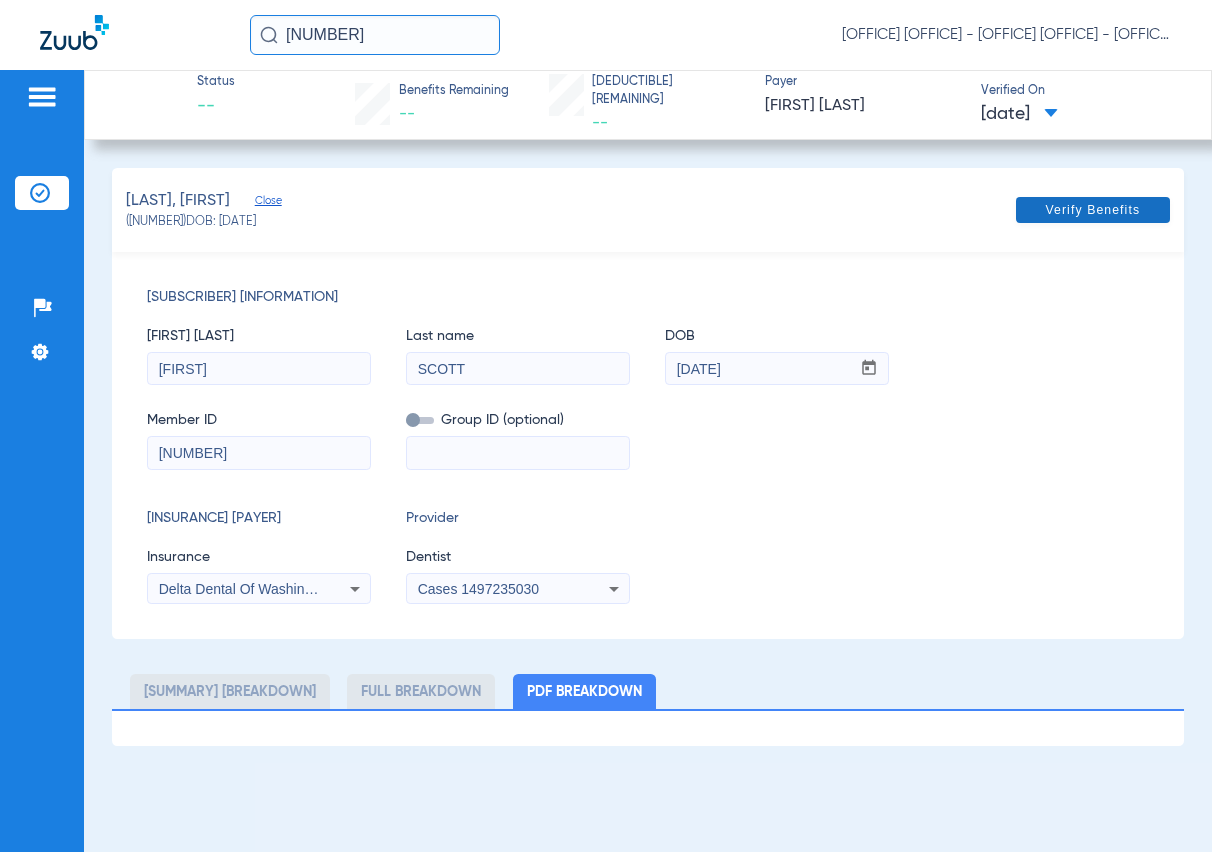 click 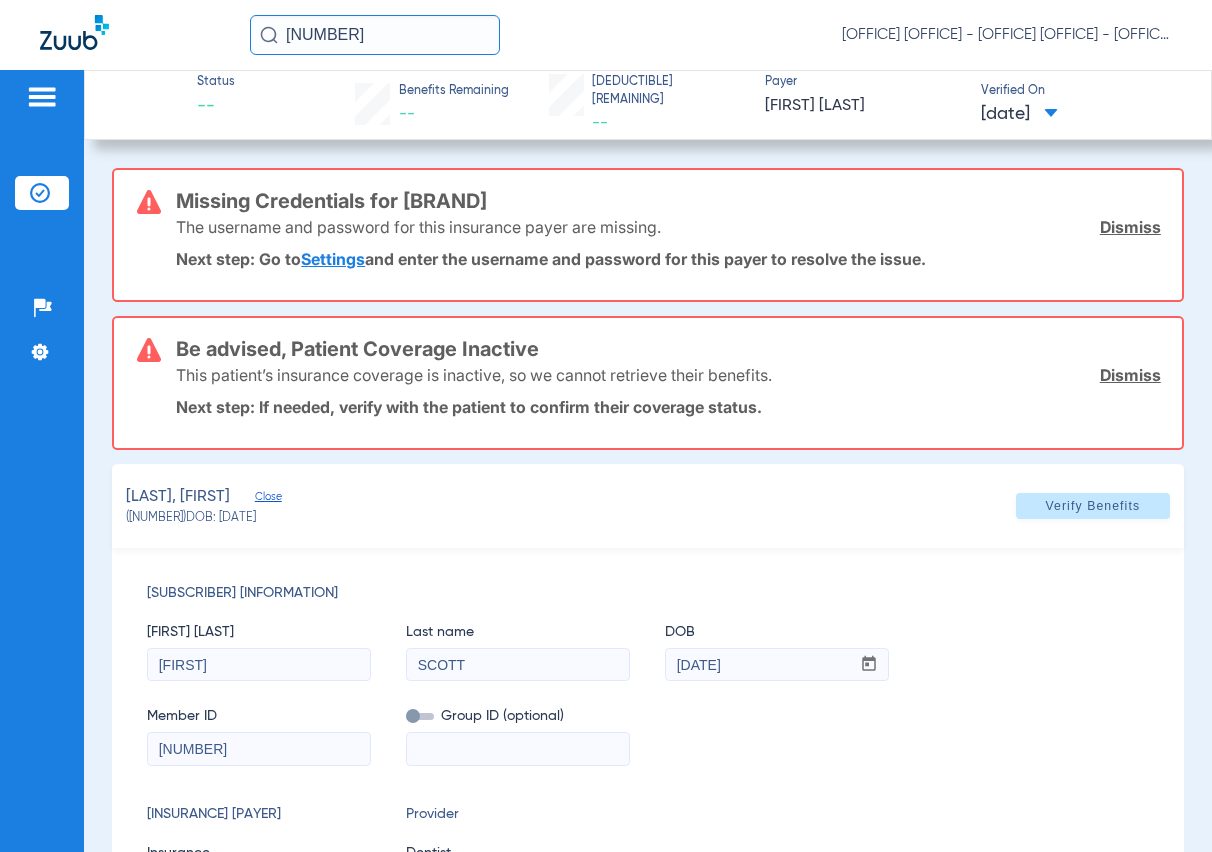 click on "This patient’s insurance coverage is inactive, so we cannot retrieve their benefits.  Dismiss" 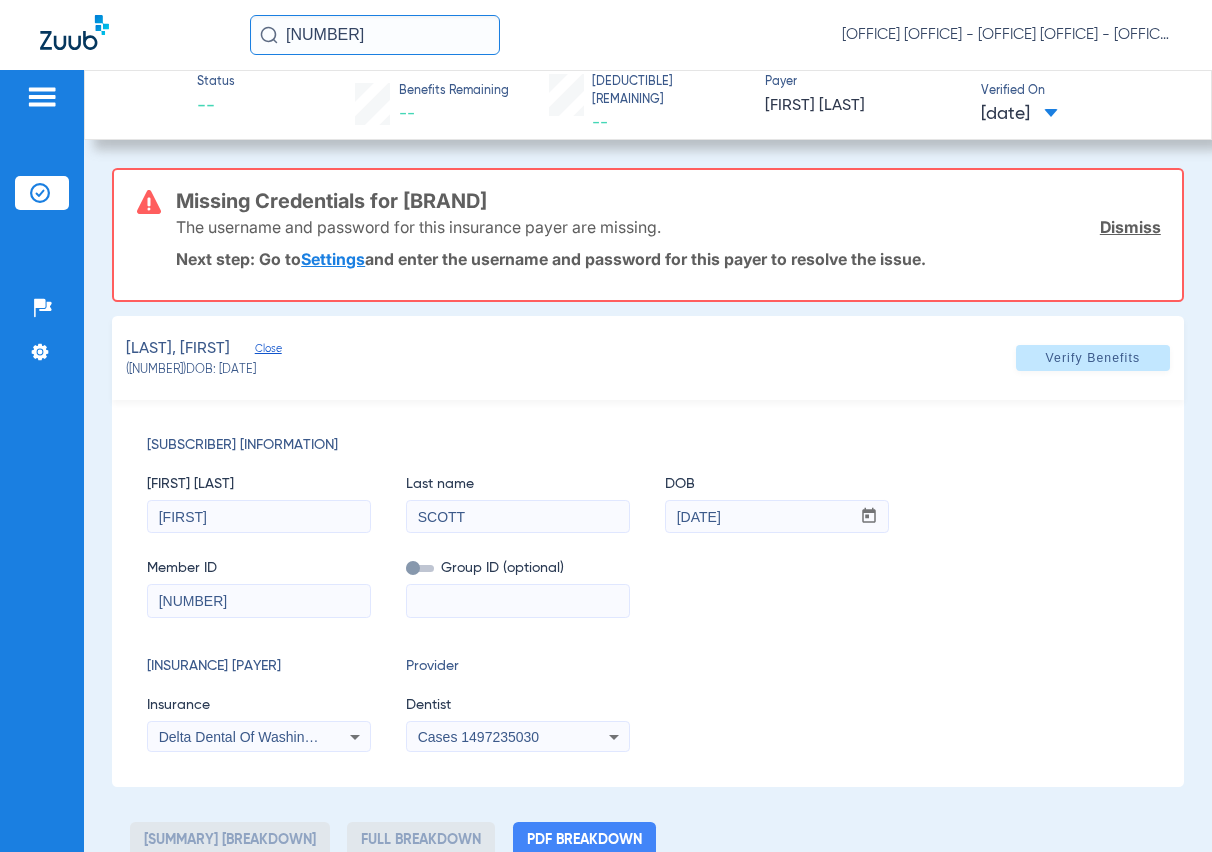 drag, startPoint x: 1122, startPoint y: 191, endPoint x: 1123, endPoint y: 205, distance: 14.035668 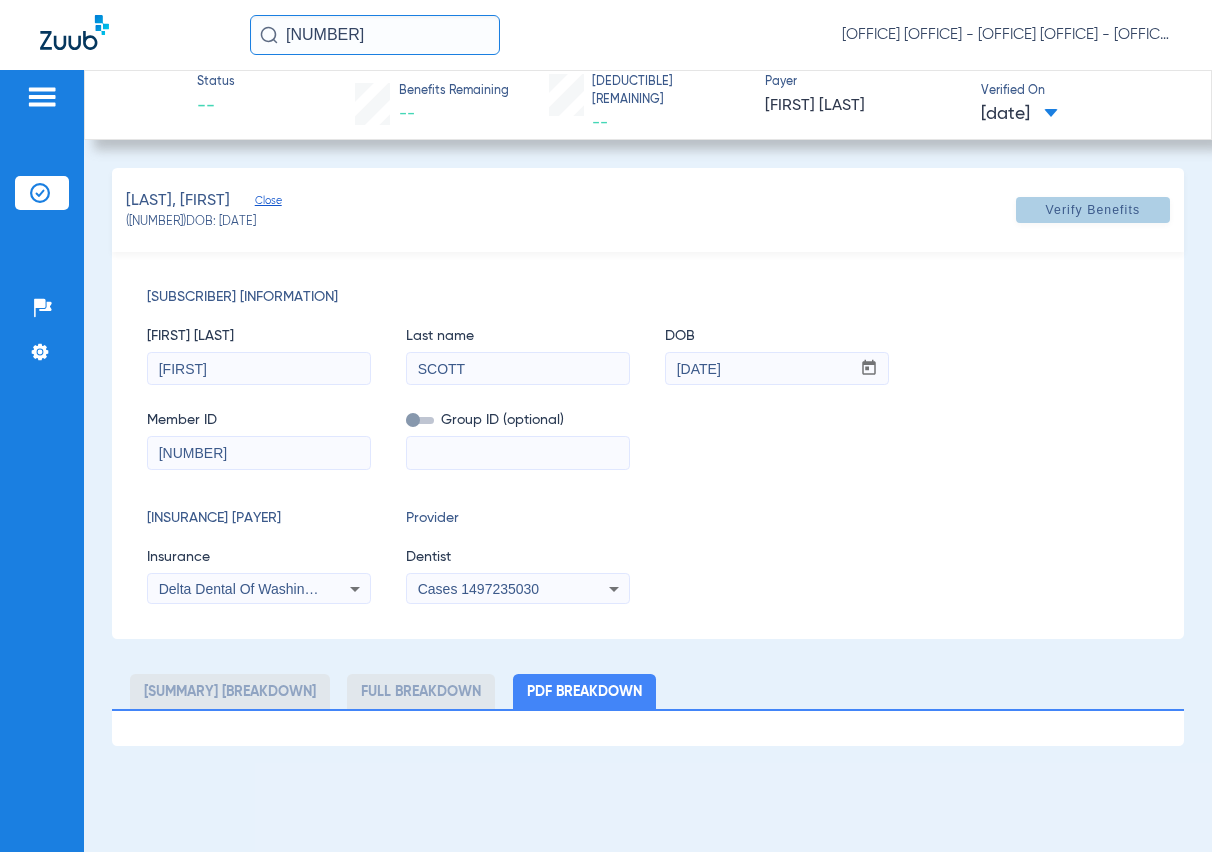 click 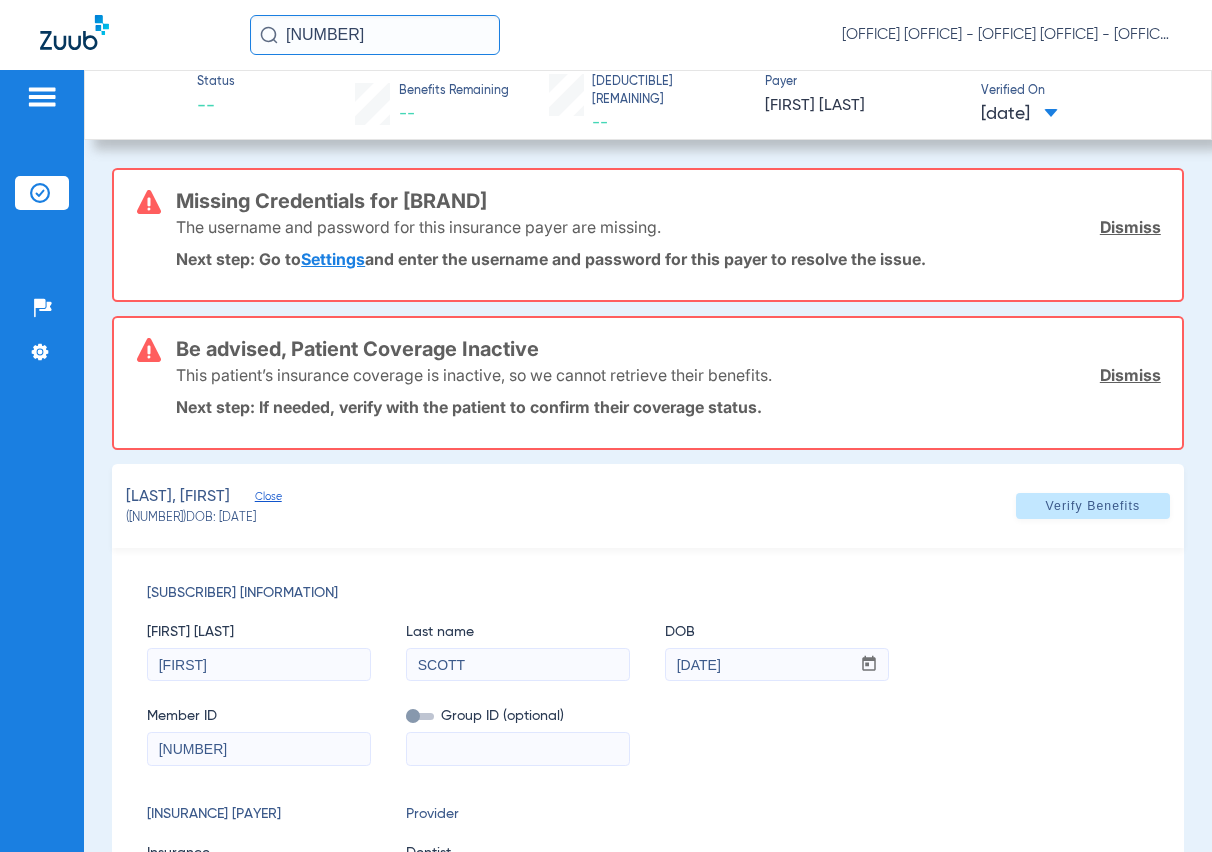 drag, startPoint x: 293, startPoint y: 411, endPoint x: 304, endPoint y: 400, distance: 15.556349 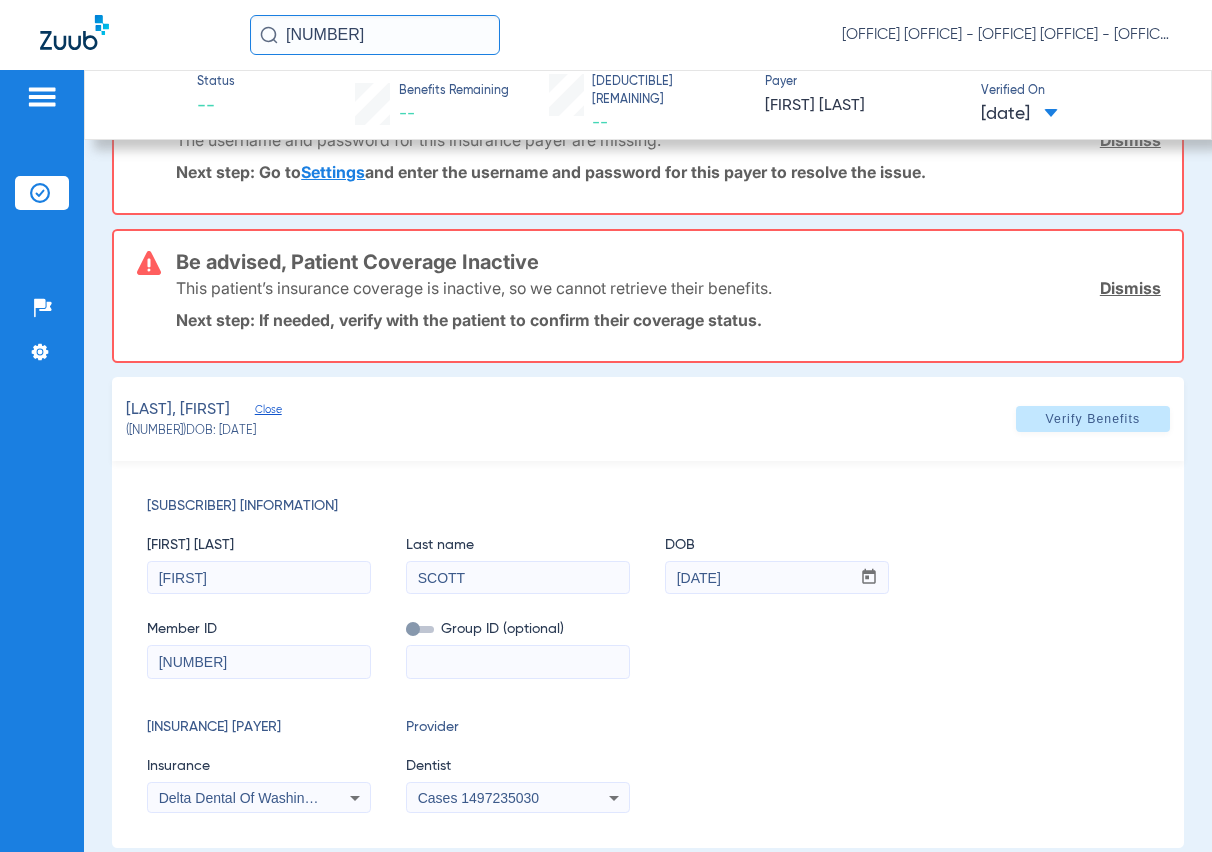 scroll, scrollTop: 190, scrollLeft: 0, axis: vertical 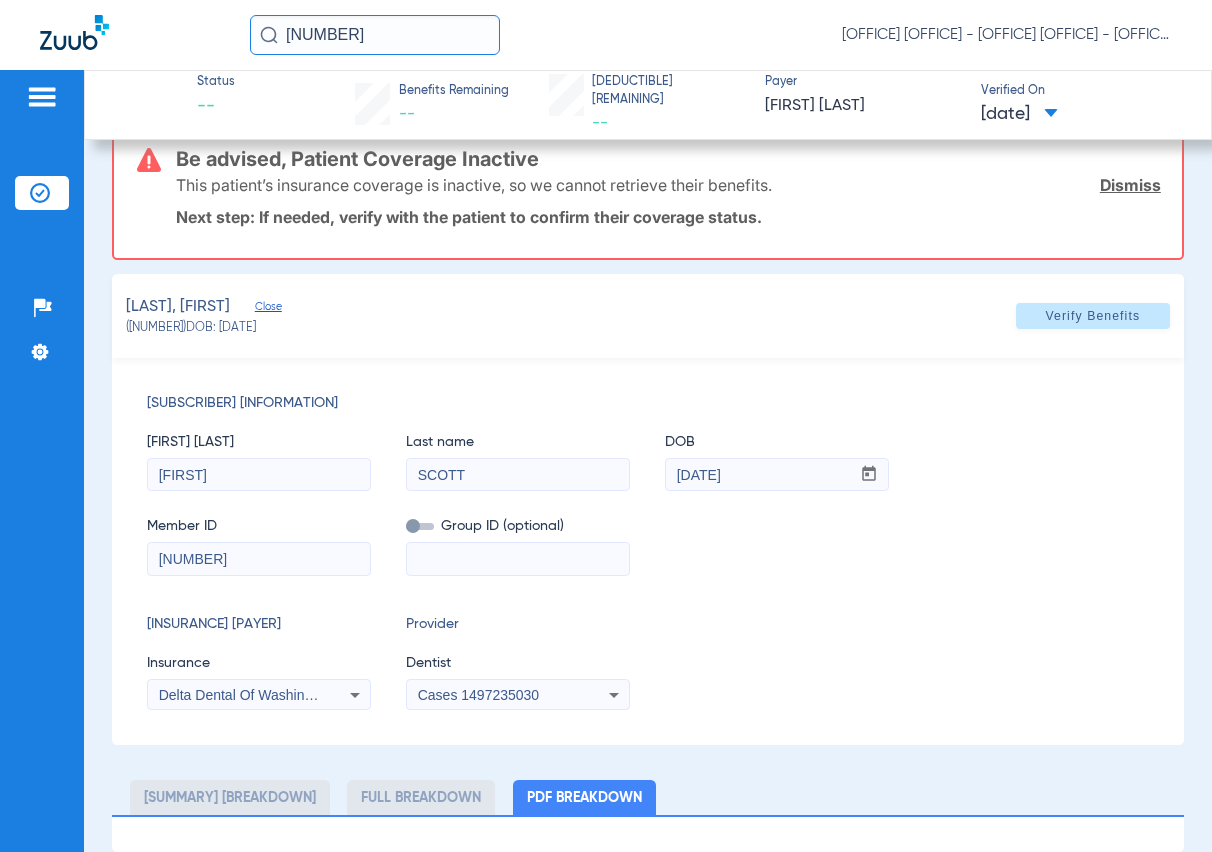 click 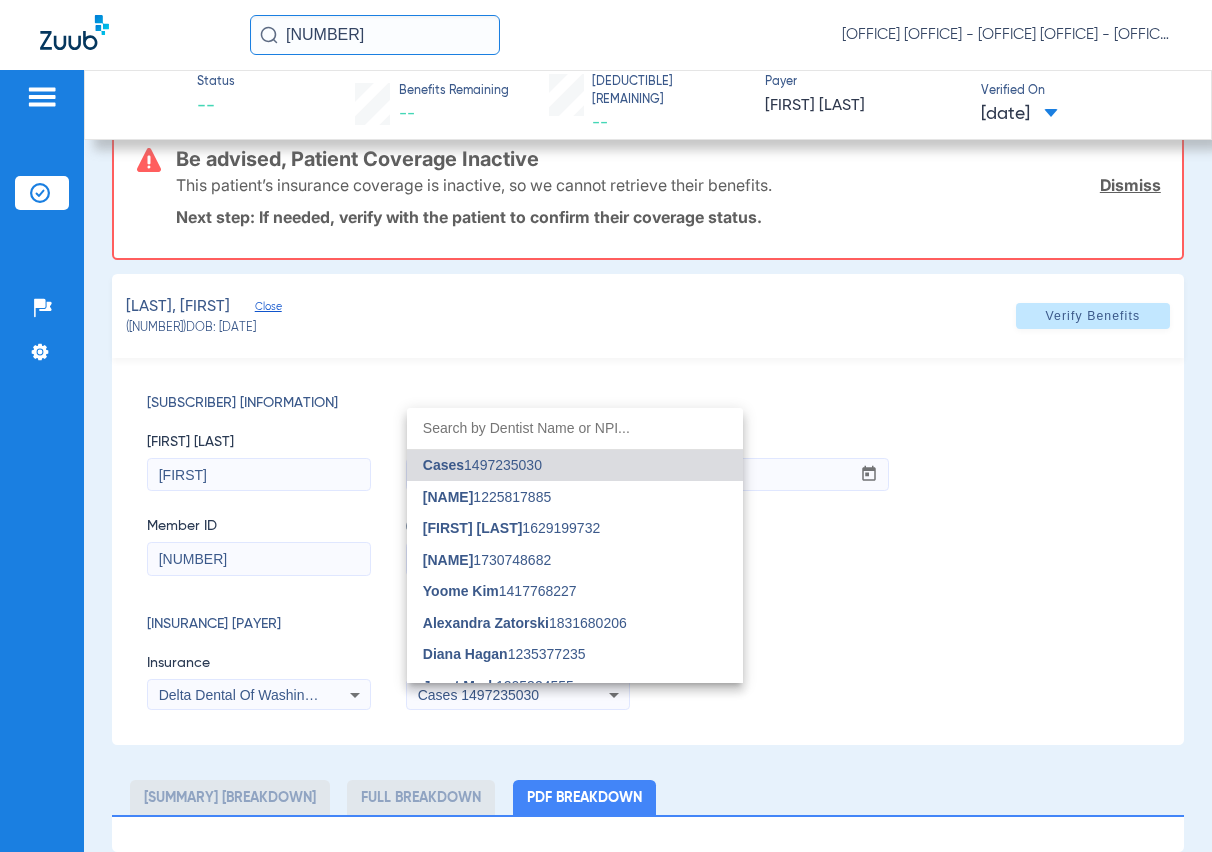click at bounding box center (575, 428) 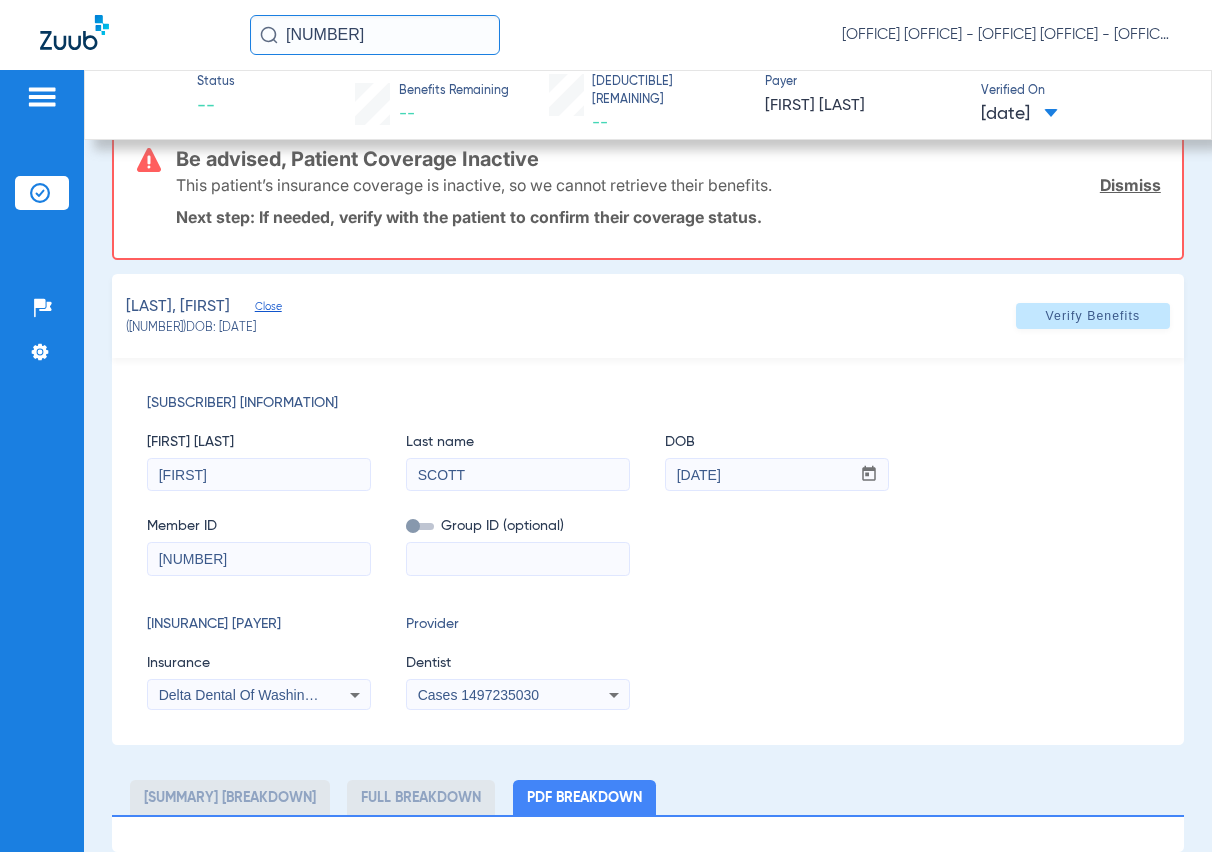 drag, startPoint x: 843, startPoint y: 588, endPoint x: 737, endPoint y: 588, distance: 106 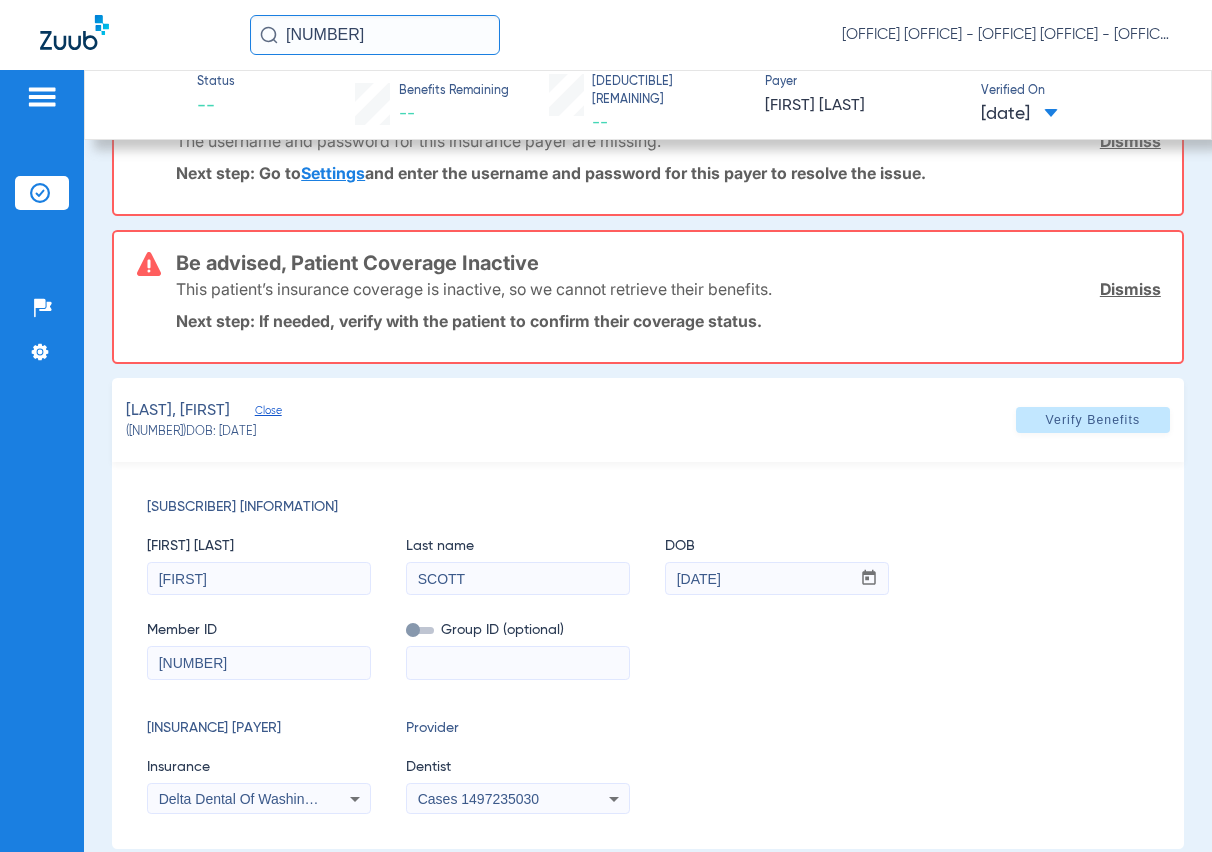 scroll, scrollTop: 0, scrollLeft: 0, axis: both 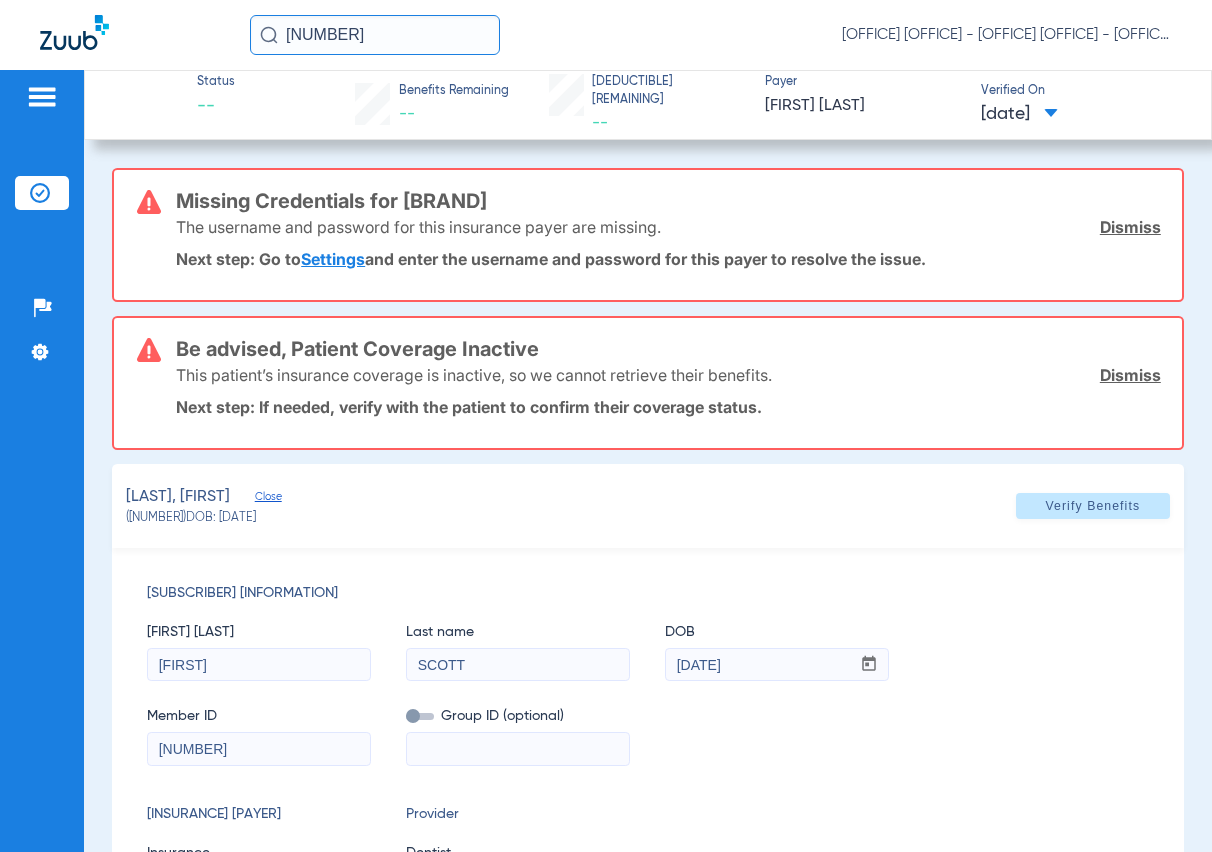 click on "Dismiss" 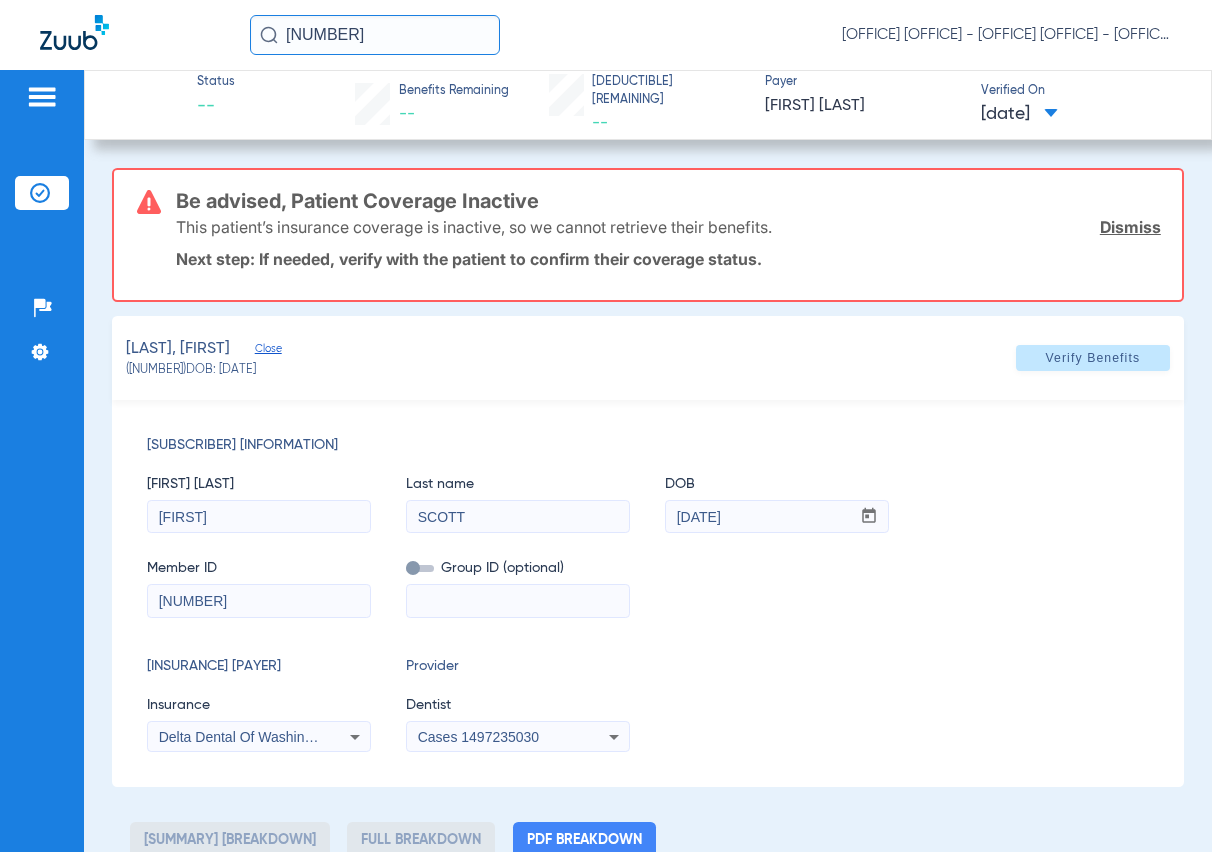 click on "This patient’s insurance coverage is inactive, so we cannot retrieve their benefits.  Dismiss" 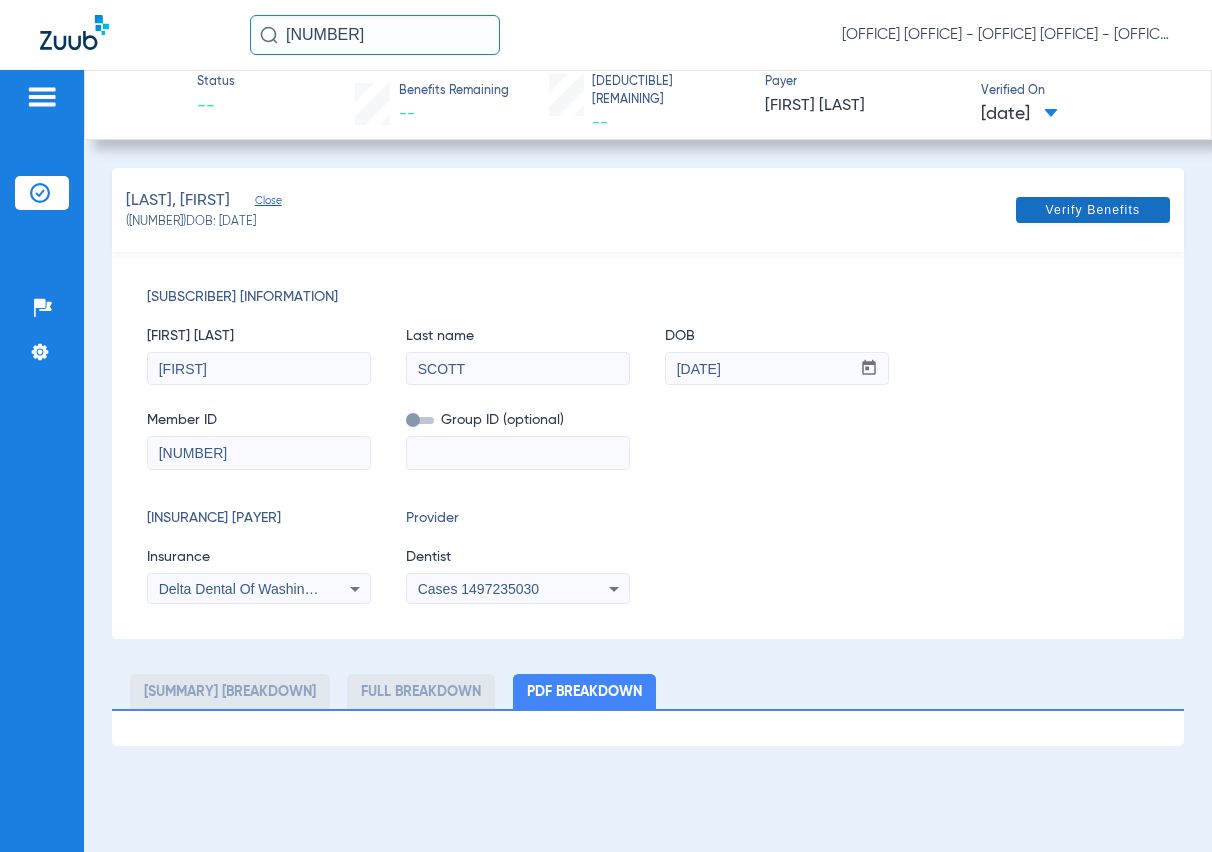 click on "Verify Benefits" 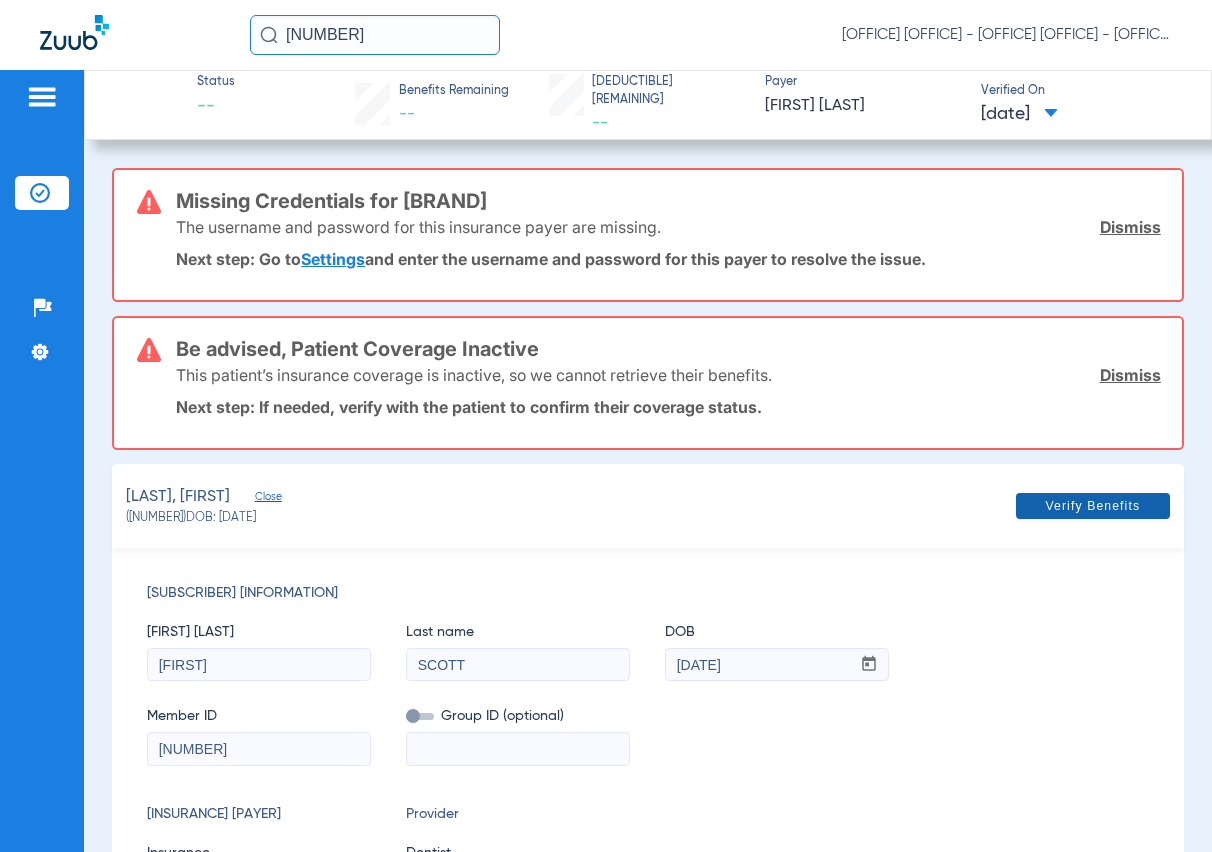 drag, startPoint x: 1098, startPoint y: 486, endPoint x: 1068, endPoint y: 512, distance: 39.698868 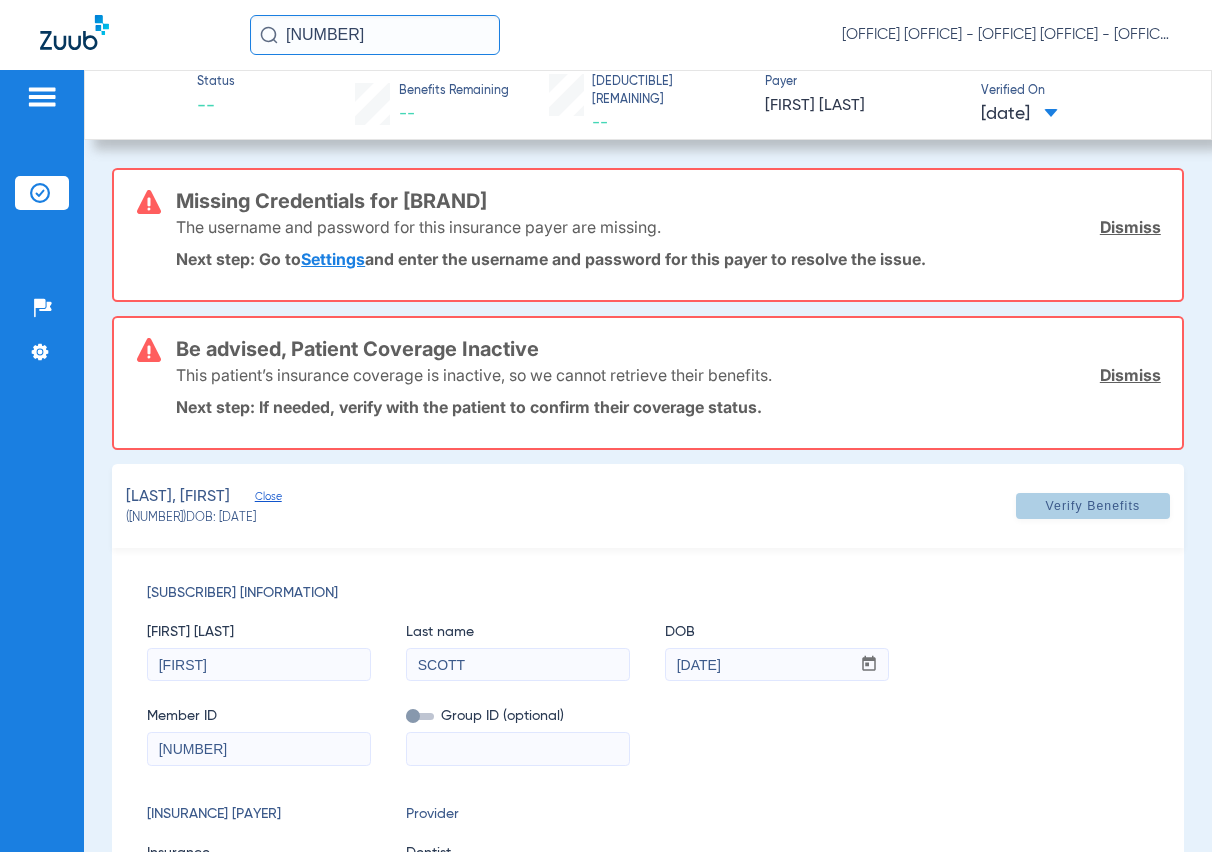 click 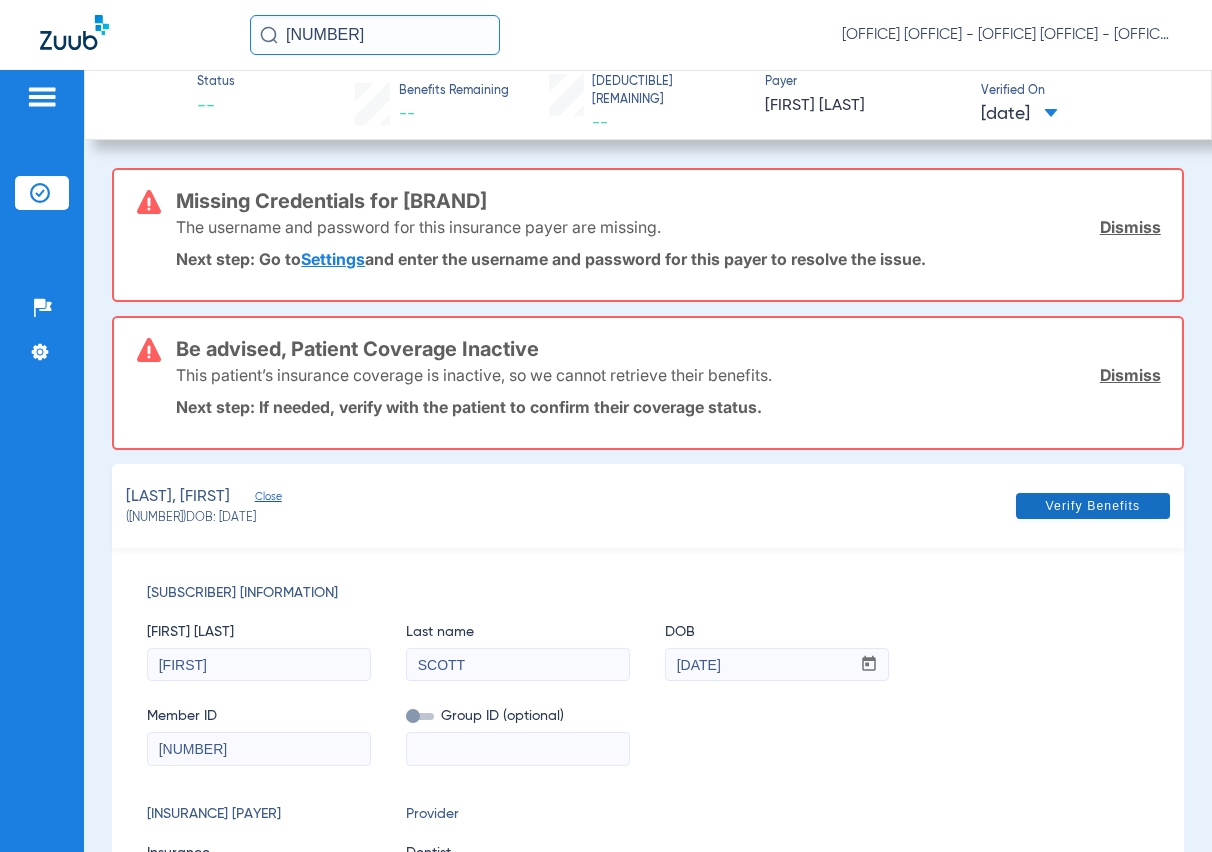 click on "Verify Benefits" 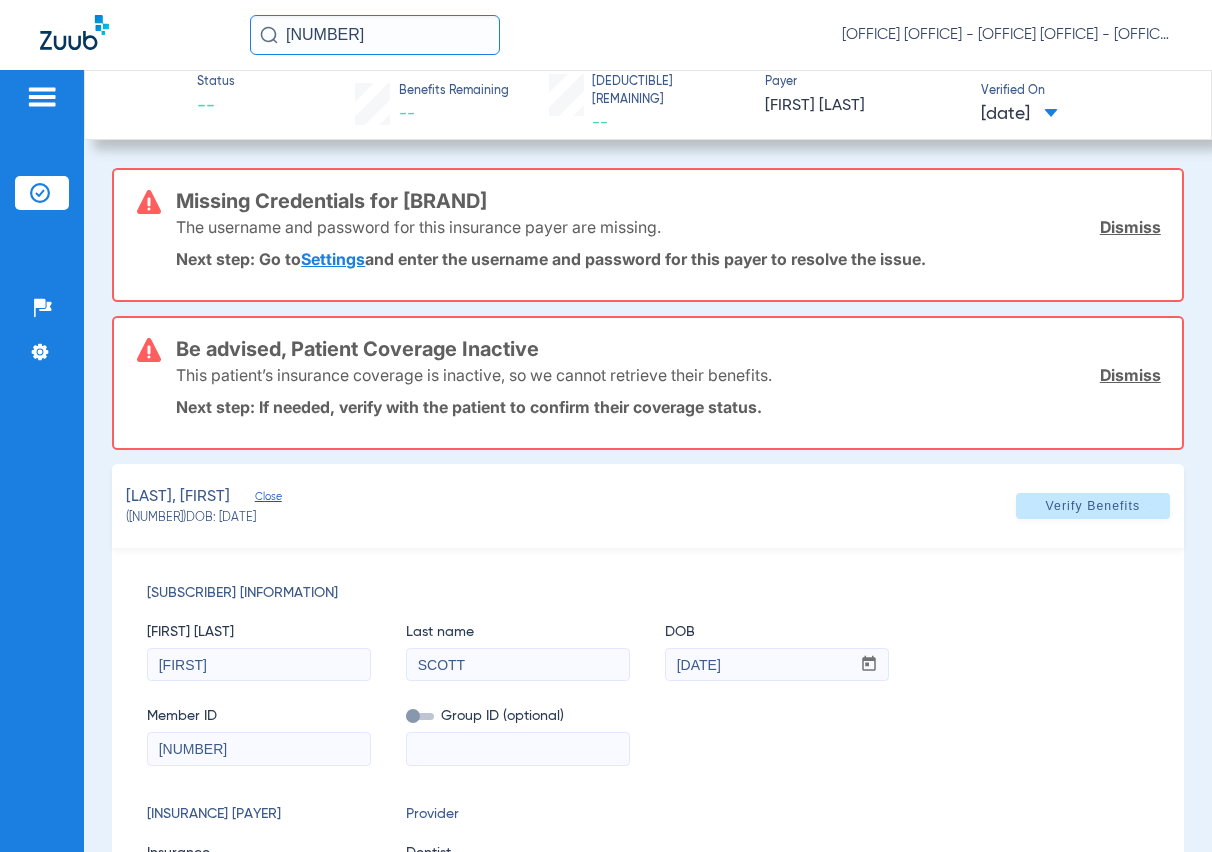 click on "Verify Benefits" 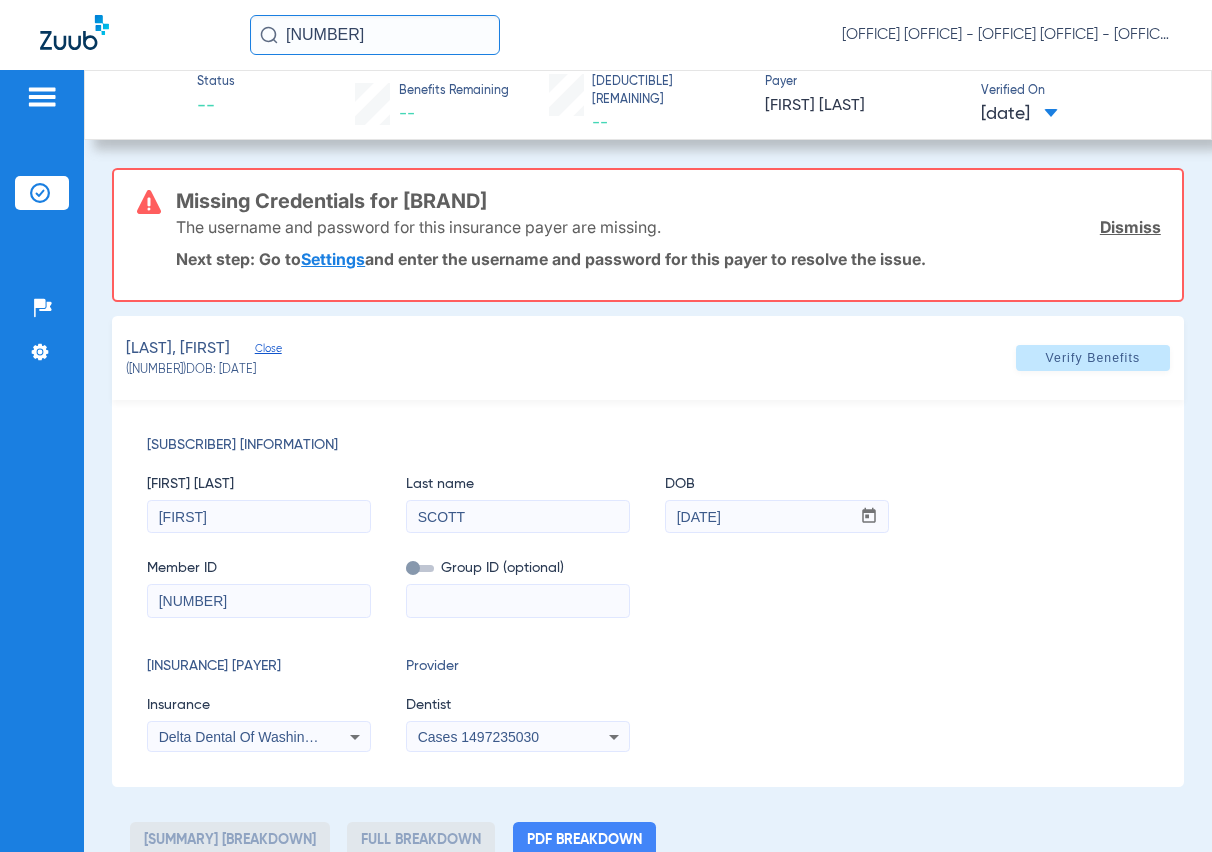click on "[NUMBER]" 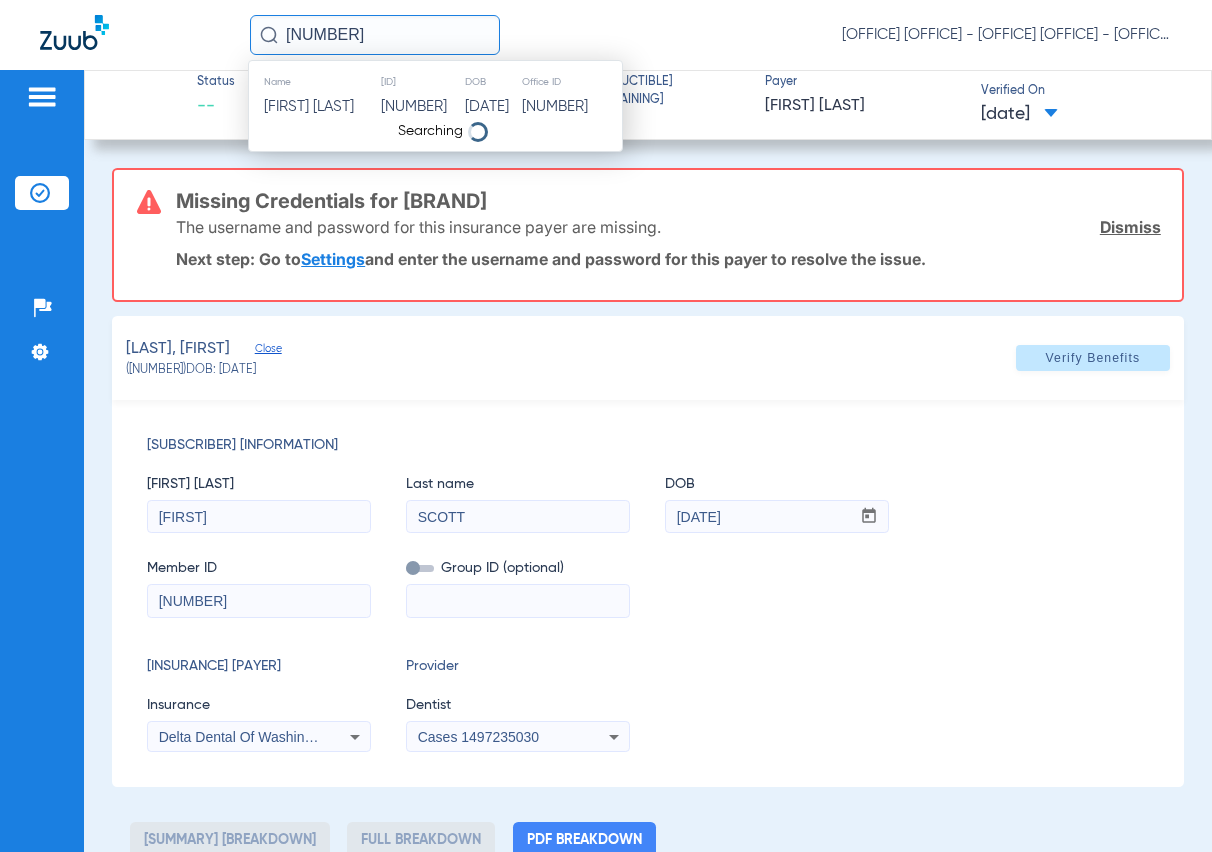 type on "[NUMBER]" 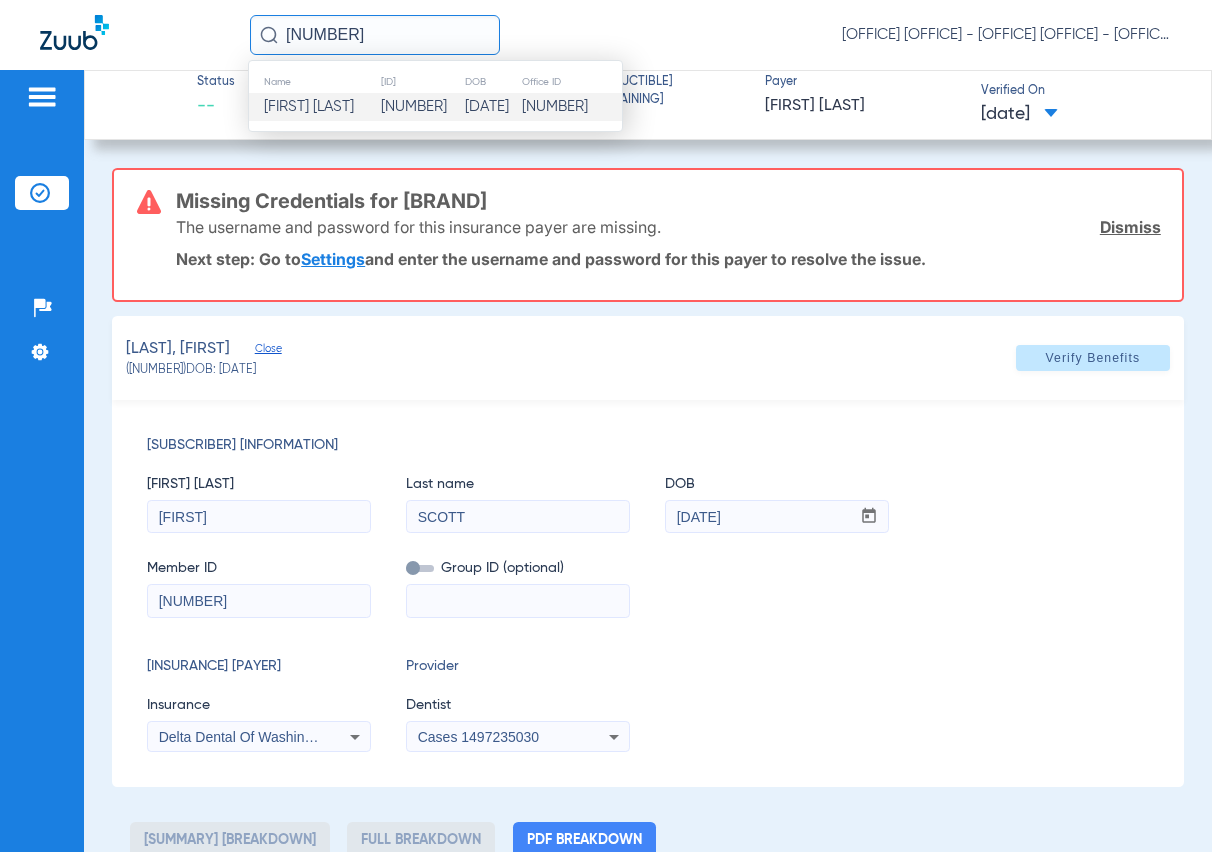 click on "[FIRST] [LAST]" 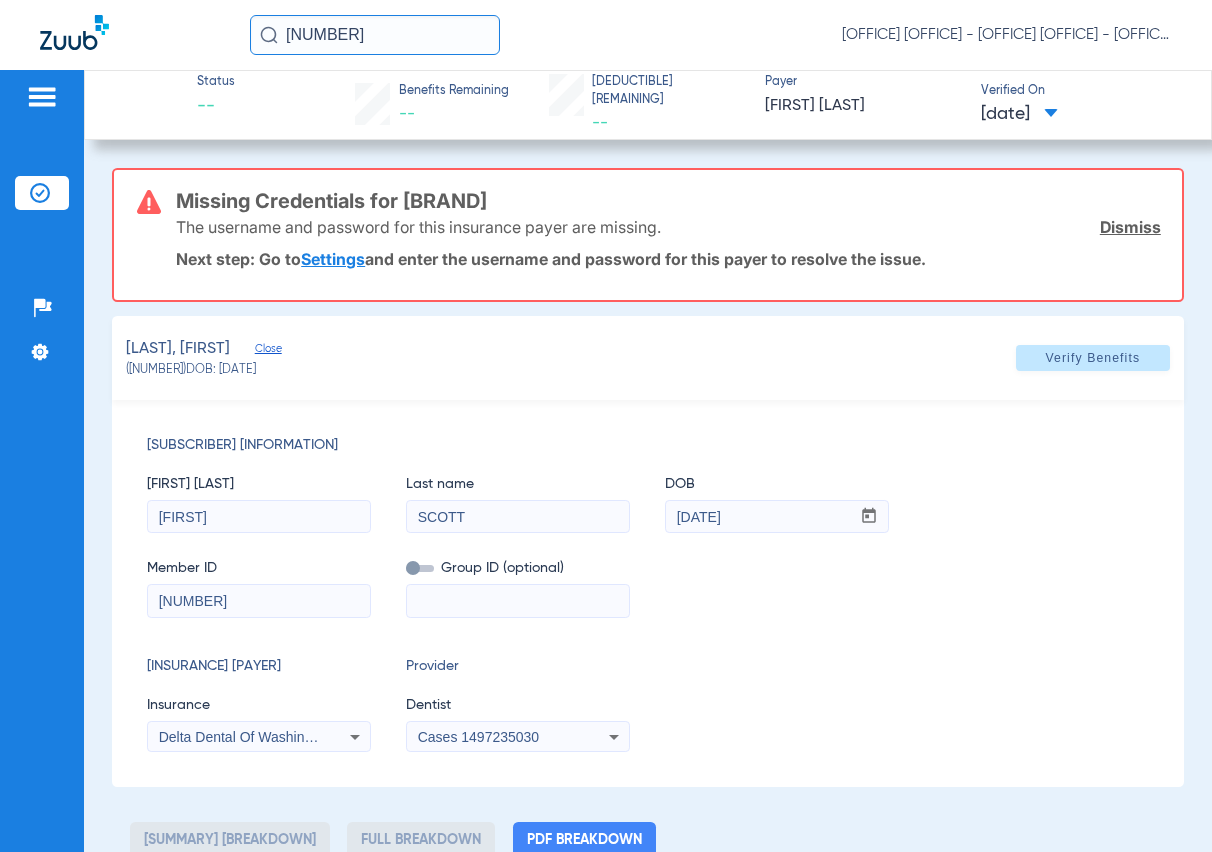 click on "Dismiss" 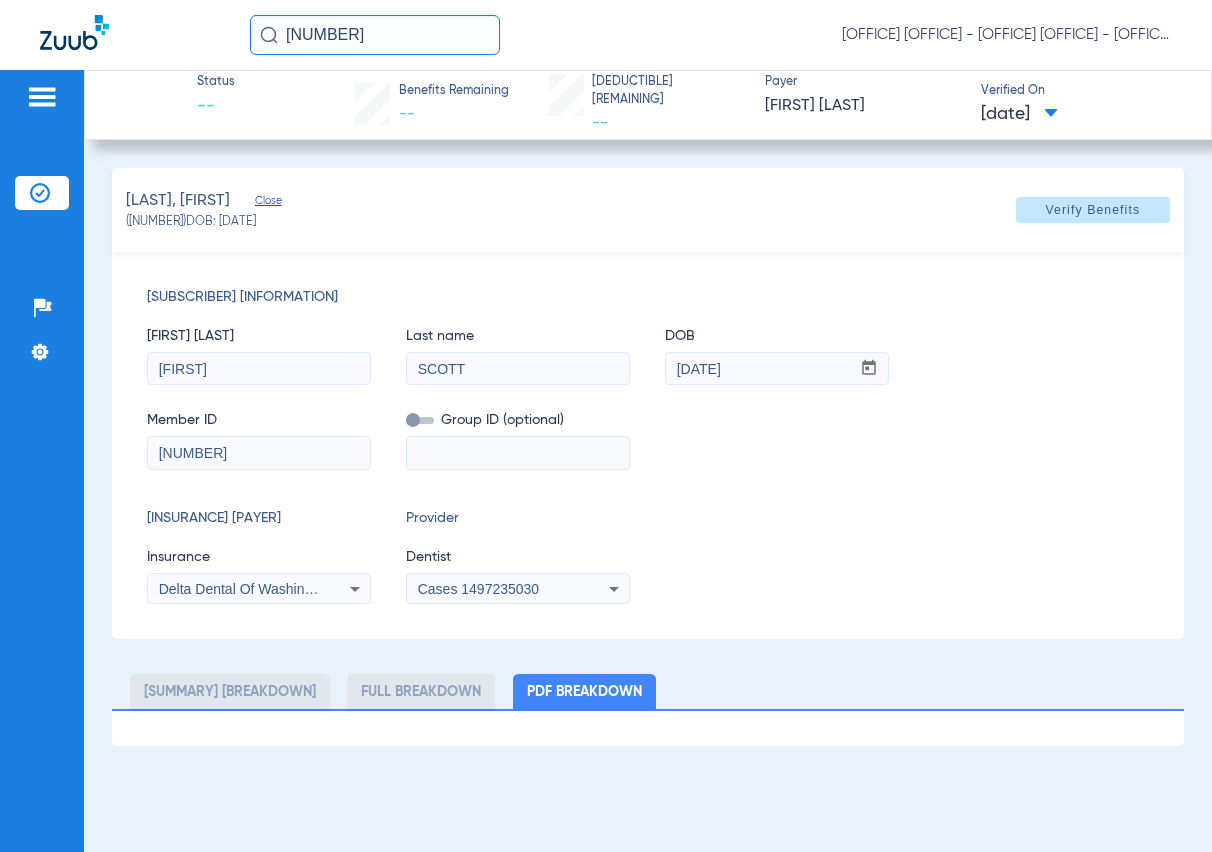 click on "Benefits Remaining   --" 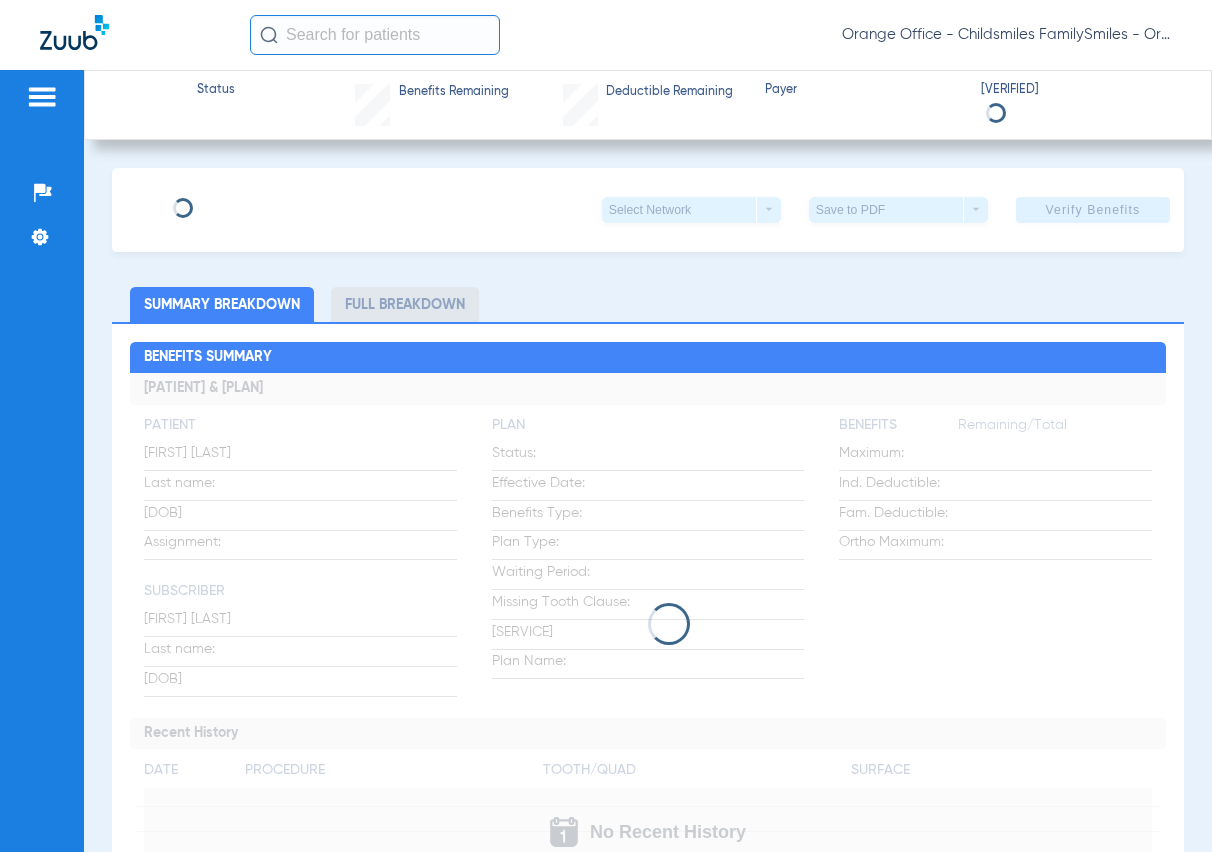 scroll, scrollTop: 0, scrollLeft: 0, axis: both 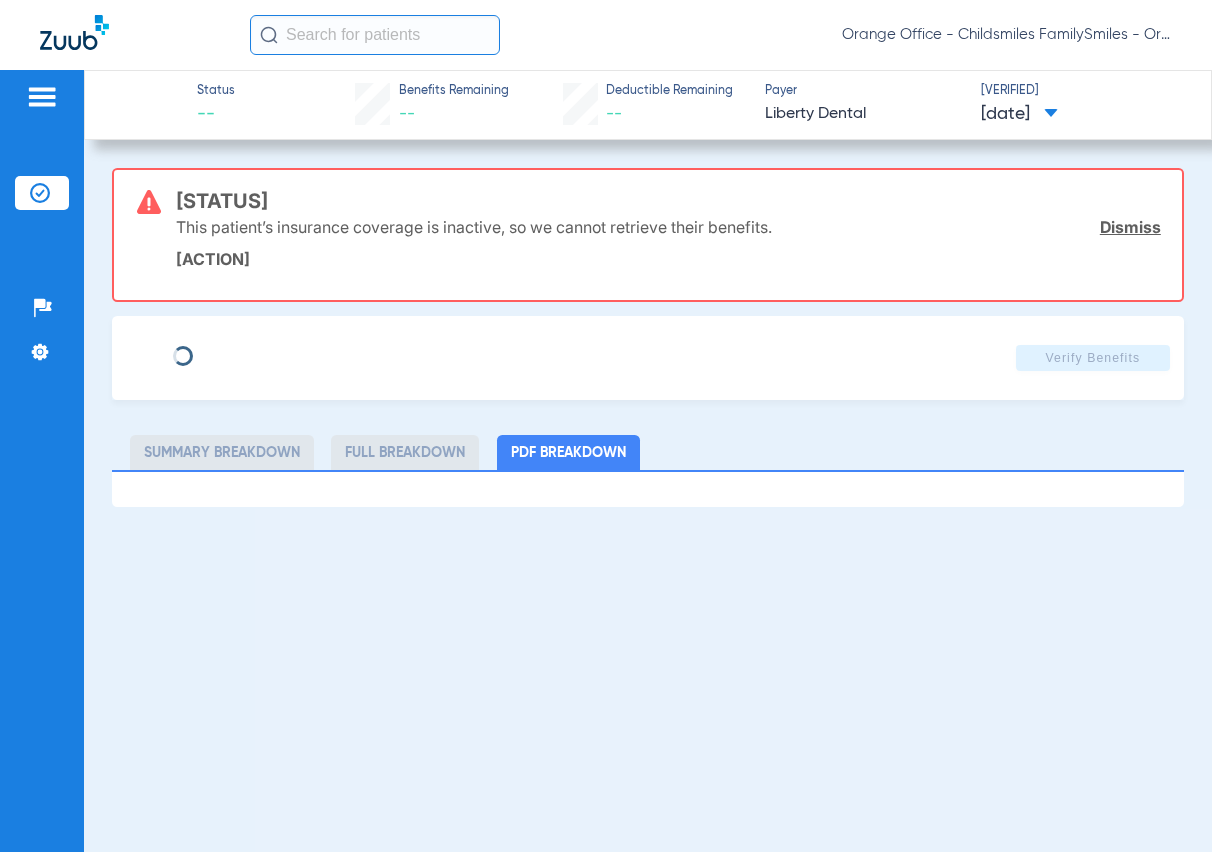 click 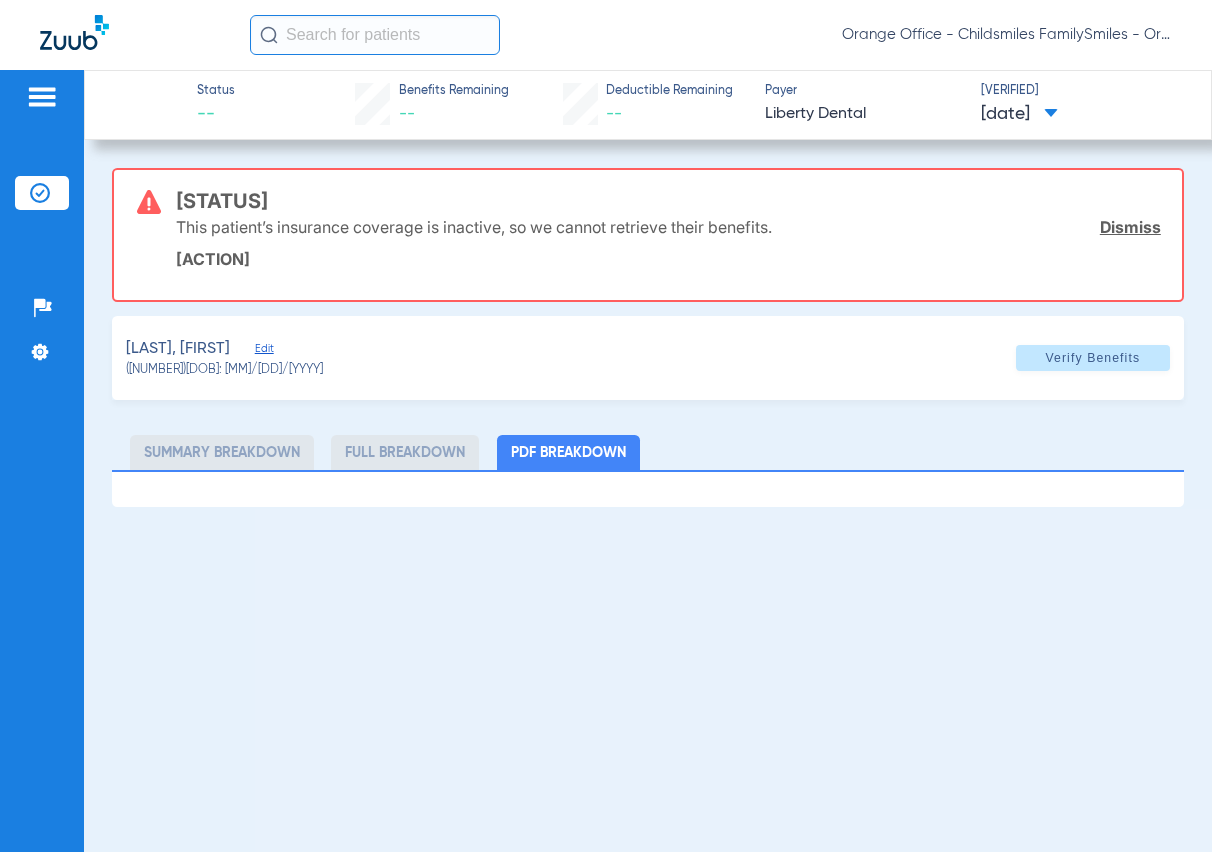 click on "Edit" 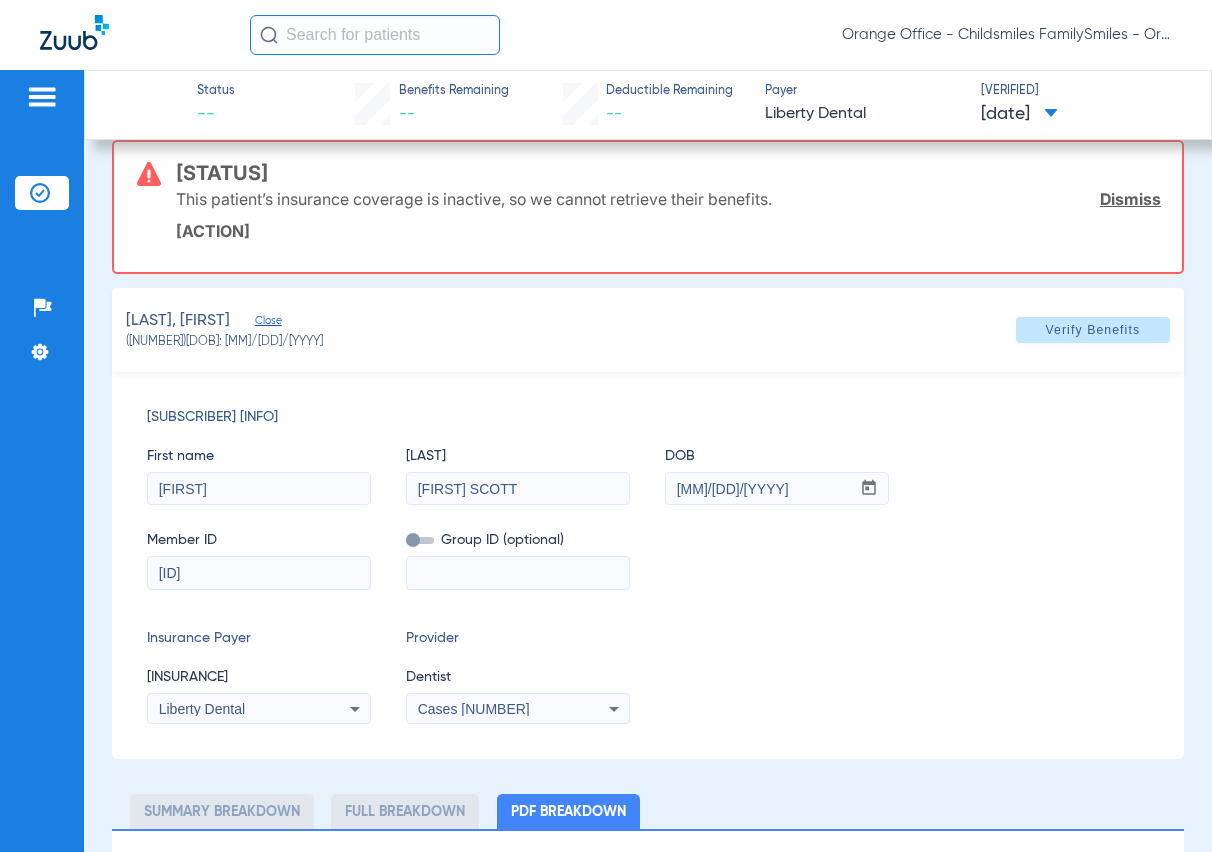 scroll, scrollTop: 42, scrollLeft: 0, axis: vertical 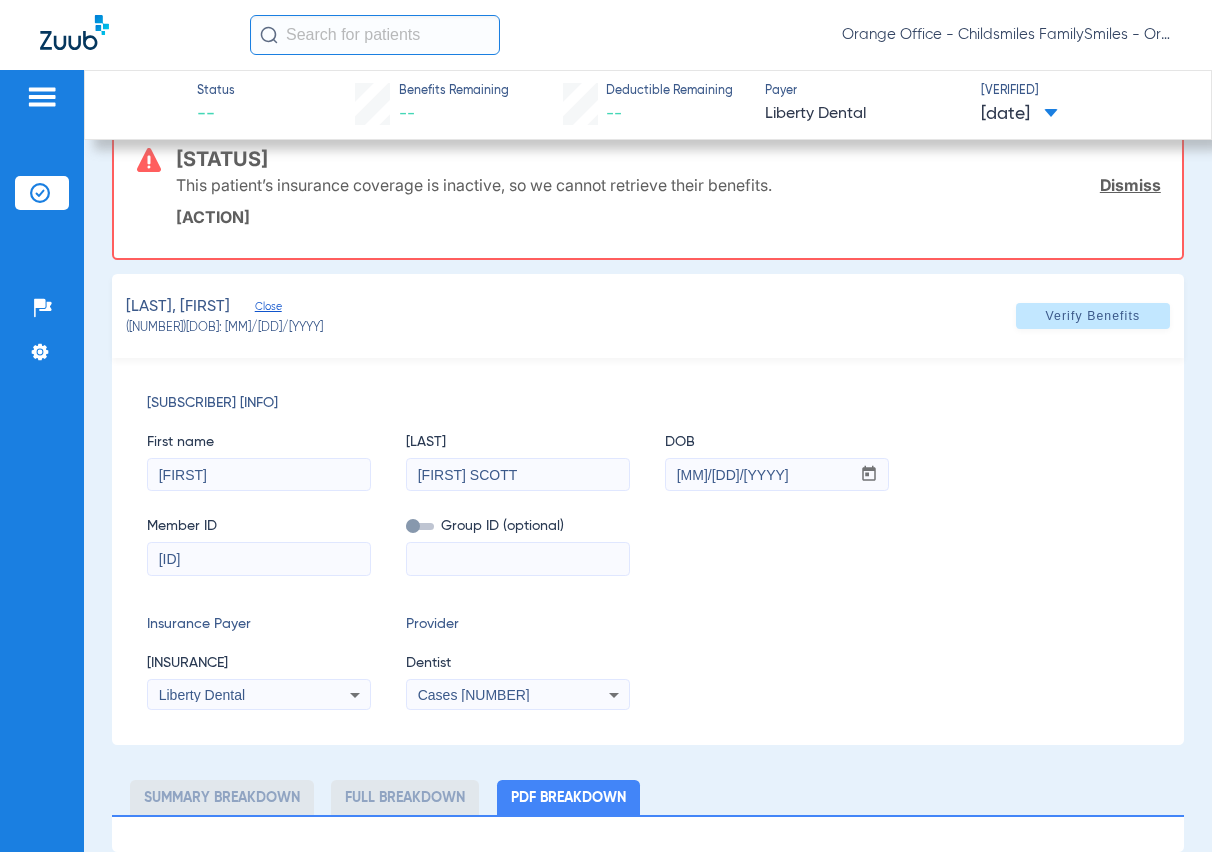 click on "This patient’s insurance coverage is inactive, so we cannot retrieve their benefits.  Dismiss" 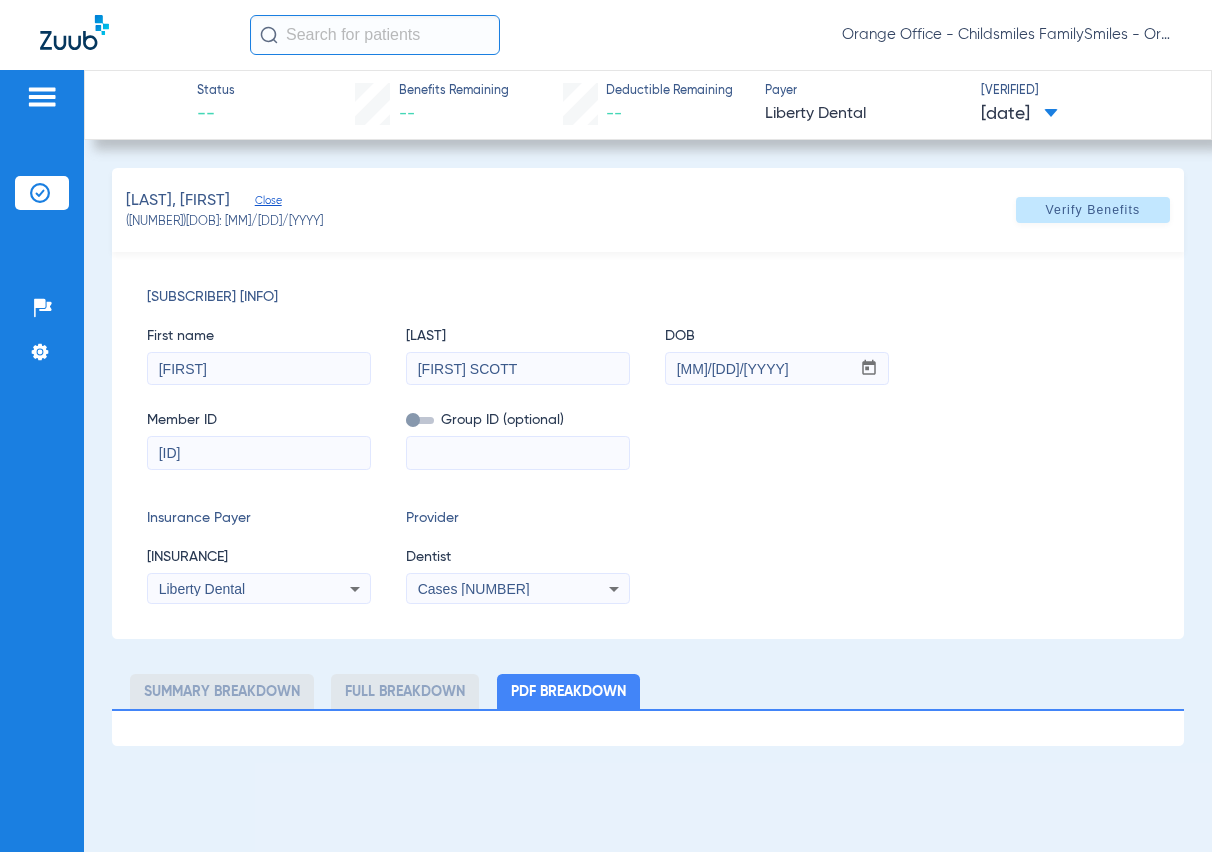 click on "Full Breakdown" 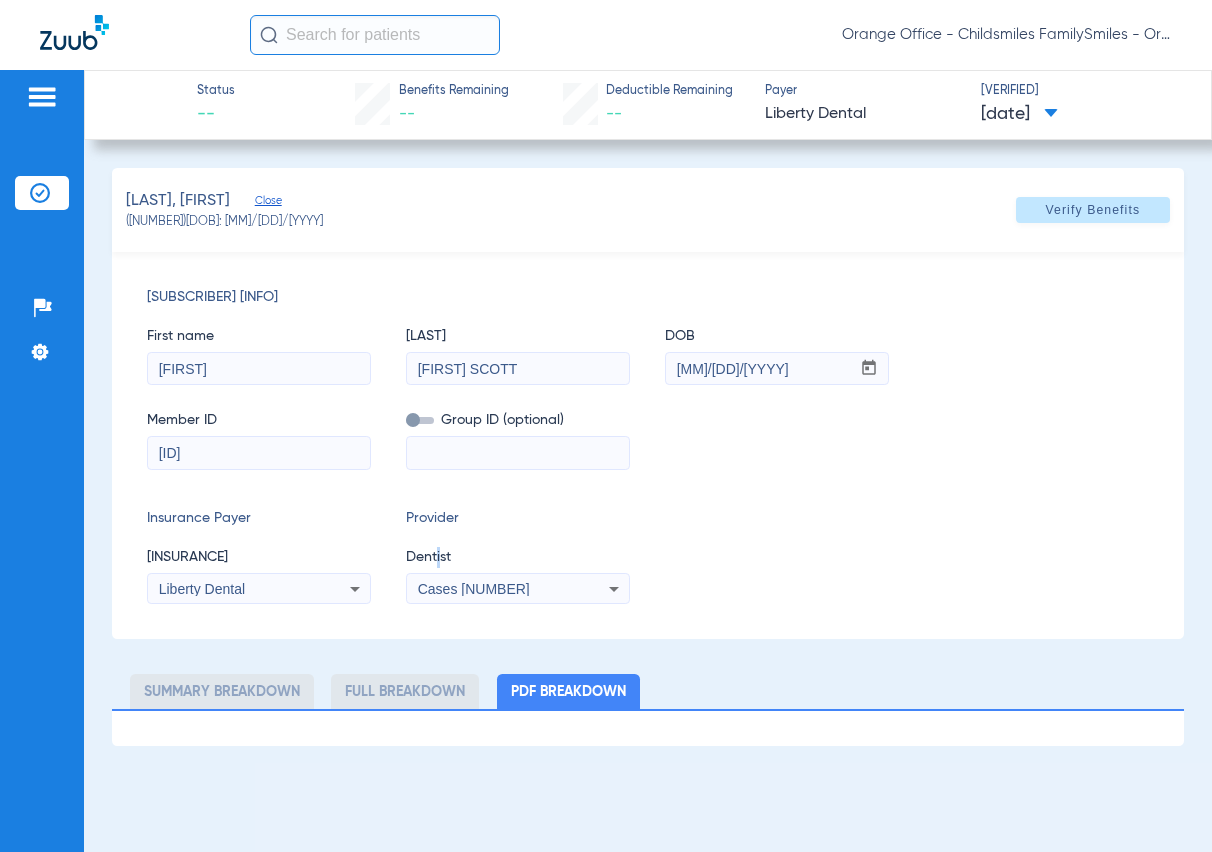 click on "Dentist" 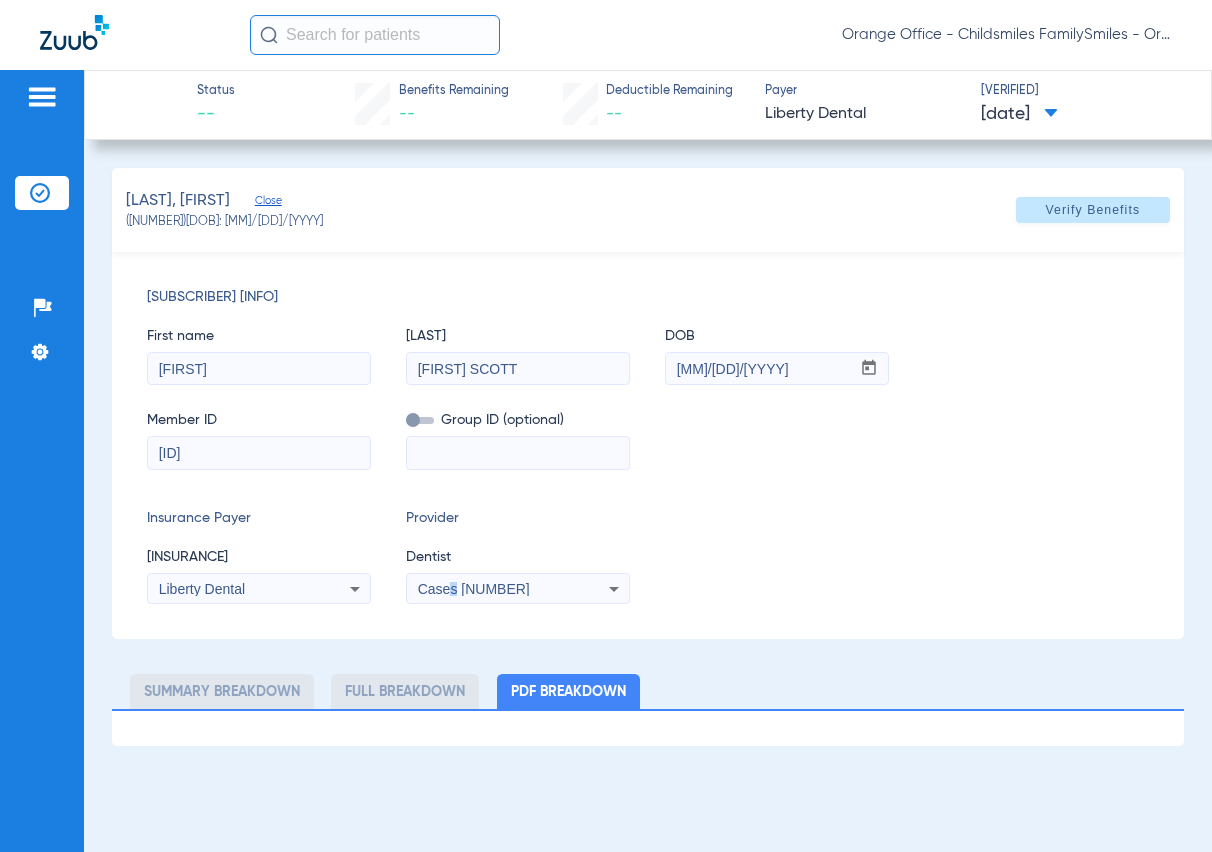 drag, startPoint x: 435, startPoint y: 564, endPoint x: 453, endPoint y: 582, distance: 25.455845 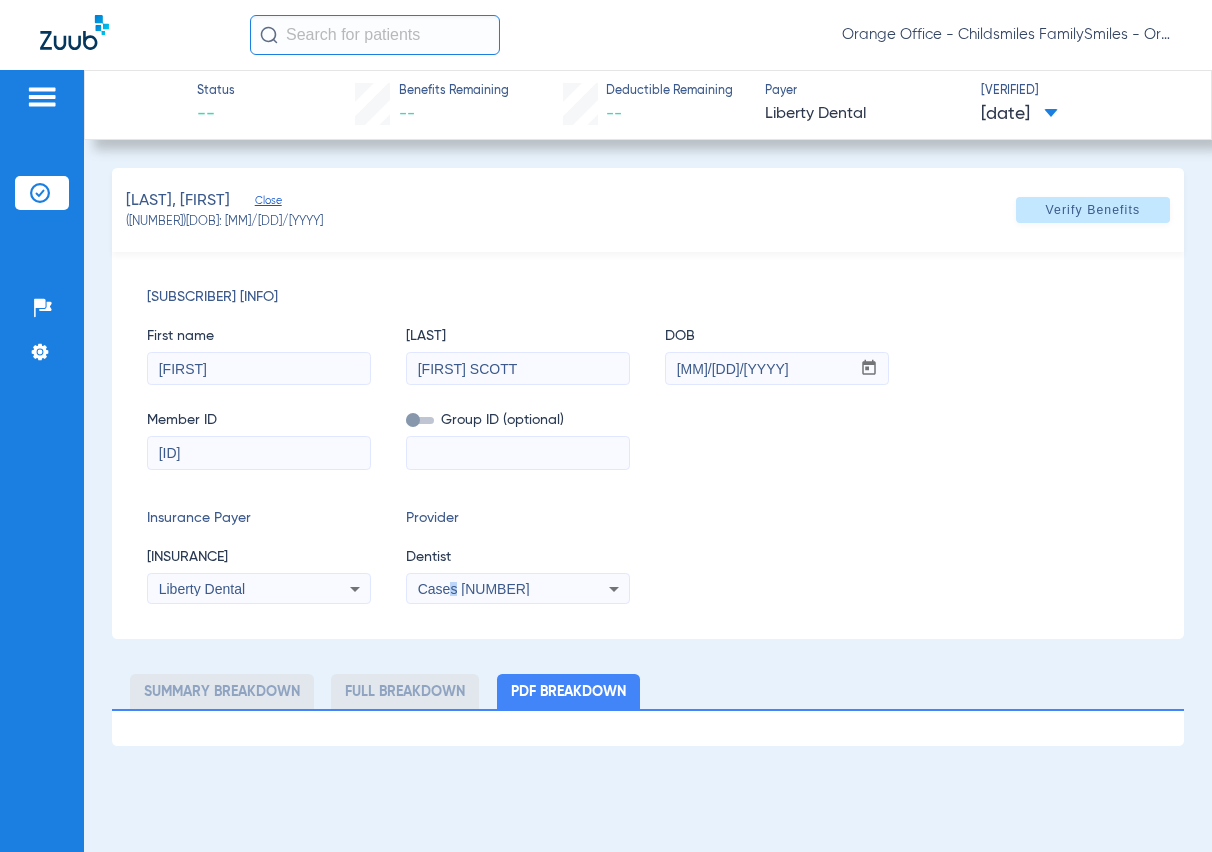 click on "Cases [NUMBER]" at bounding box center [474, 589] 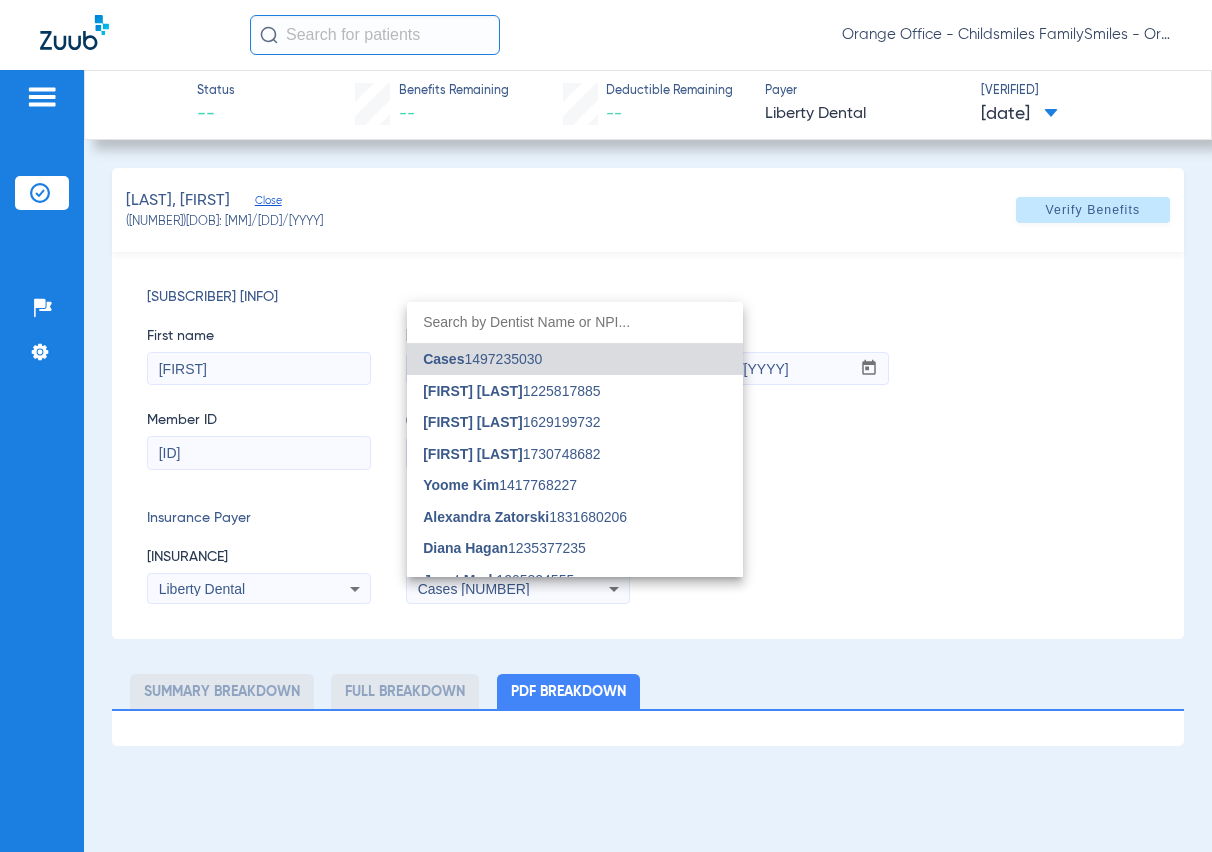drag, startPoint x: 453, startPoint y: 582, endPoint x: 480, endPoint y: 327, distance: 256.4254 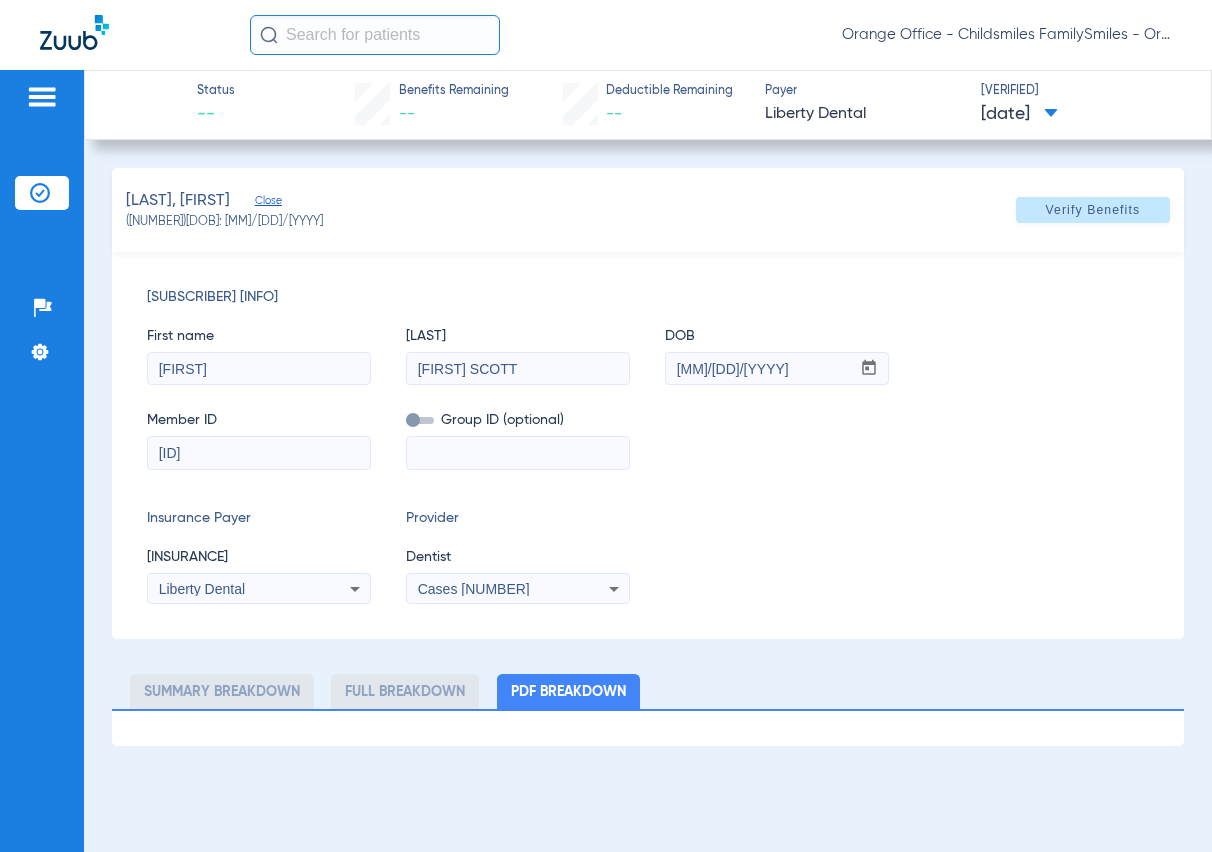 click on "Liberty Dental" at bounding box center [202, 589] 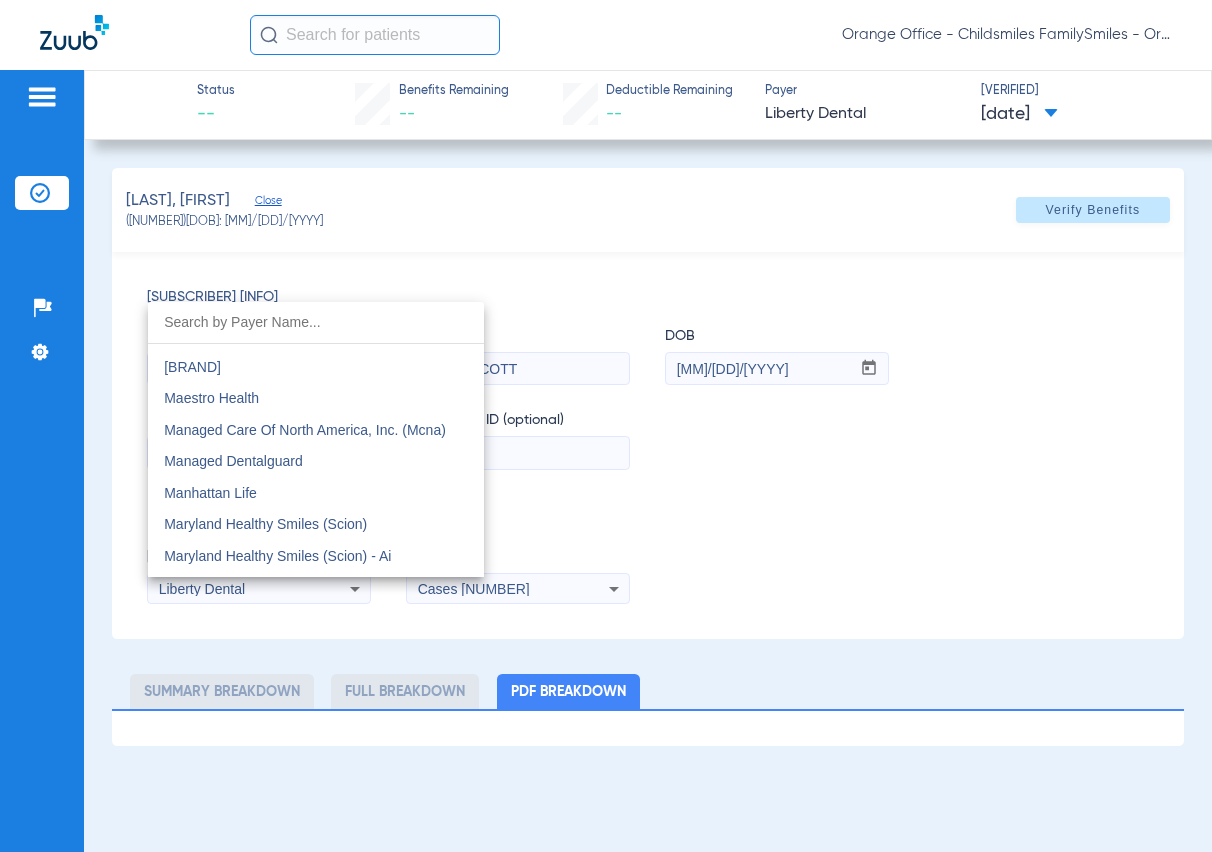 scroll, scrollTop: 7785, scrollLeft: 0, axis: vertical 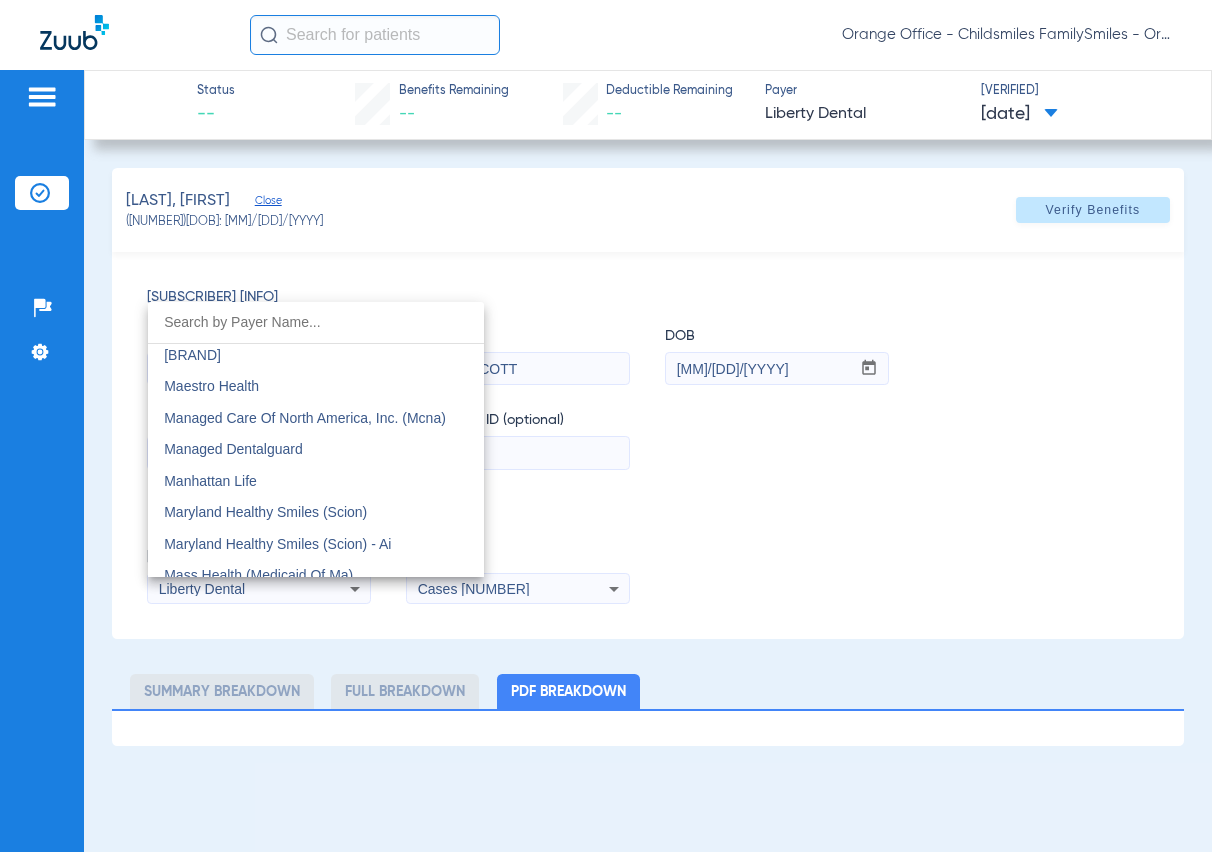 click at bounding box center [606, 426] 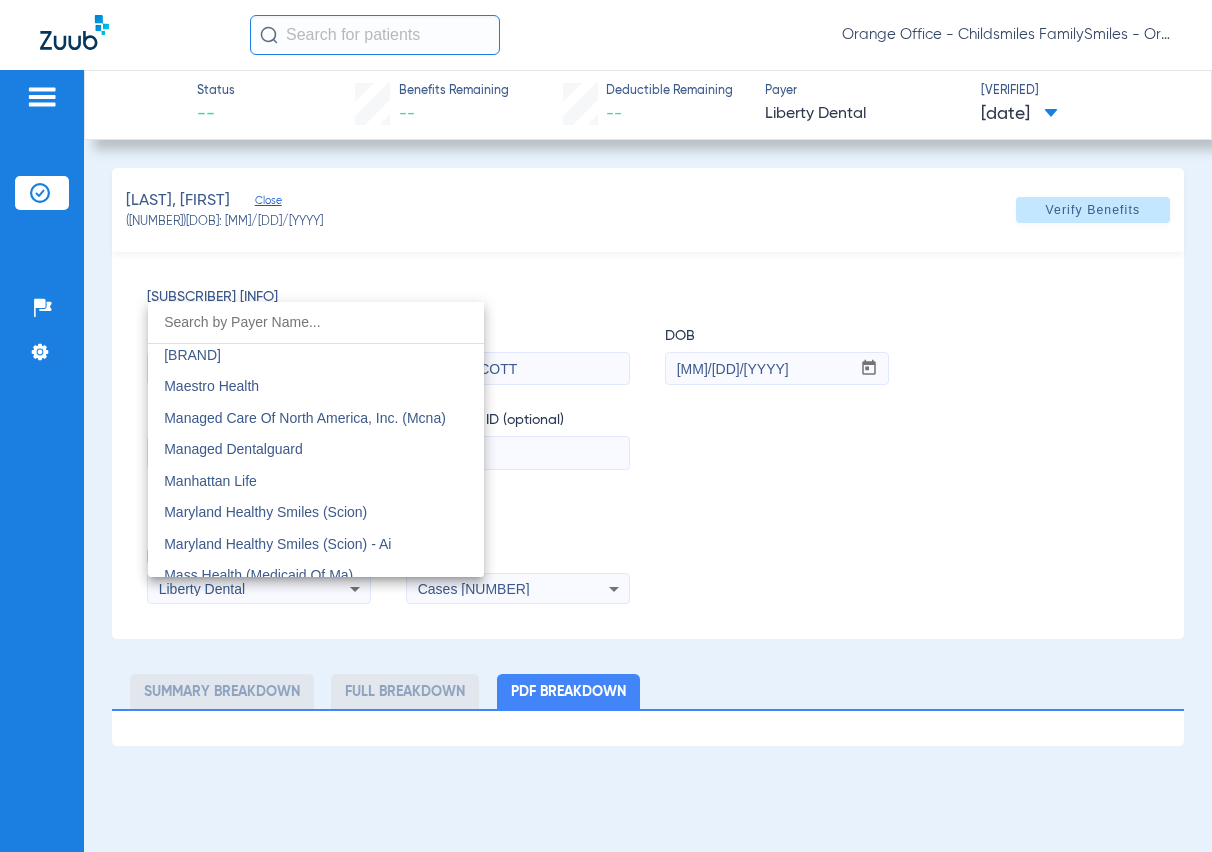 click 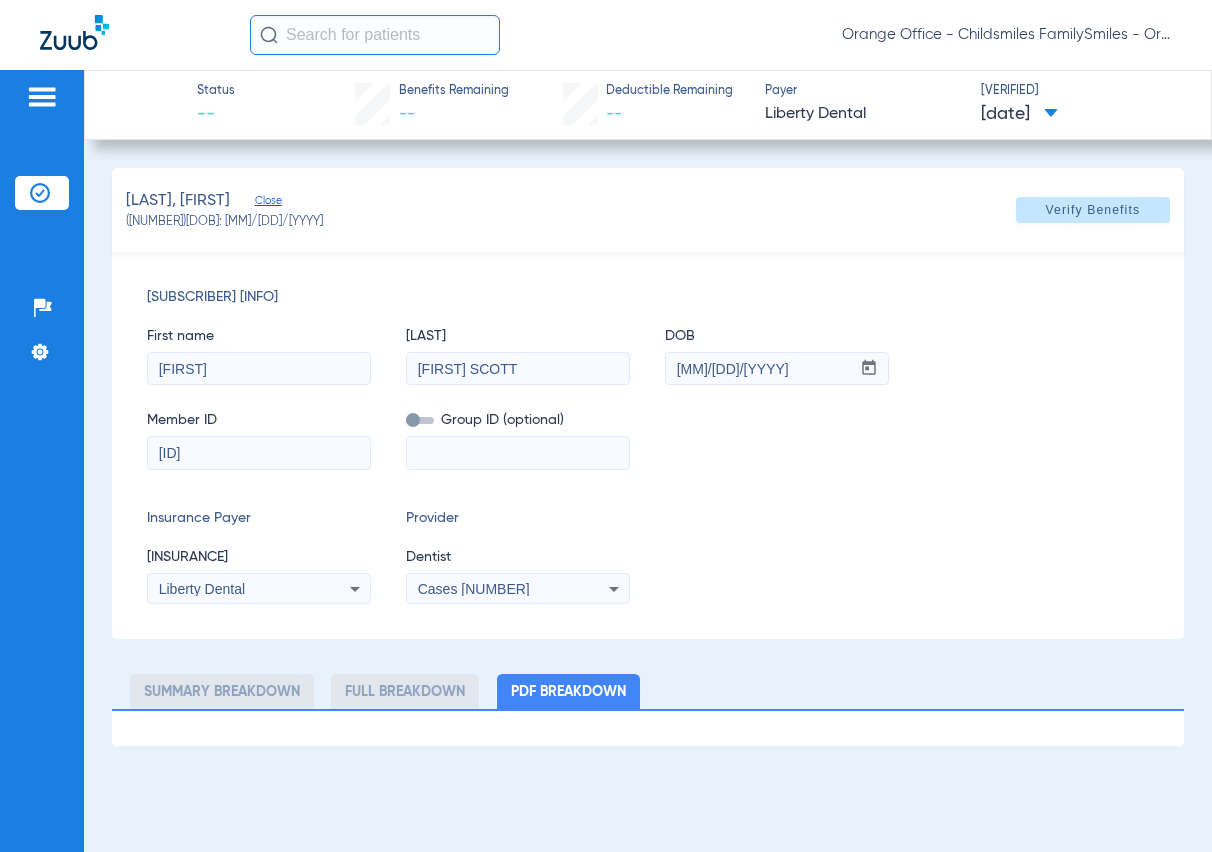 click 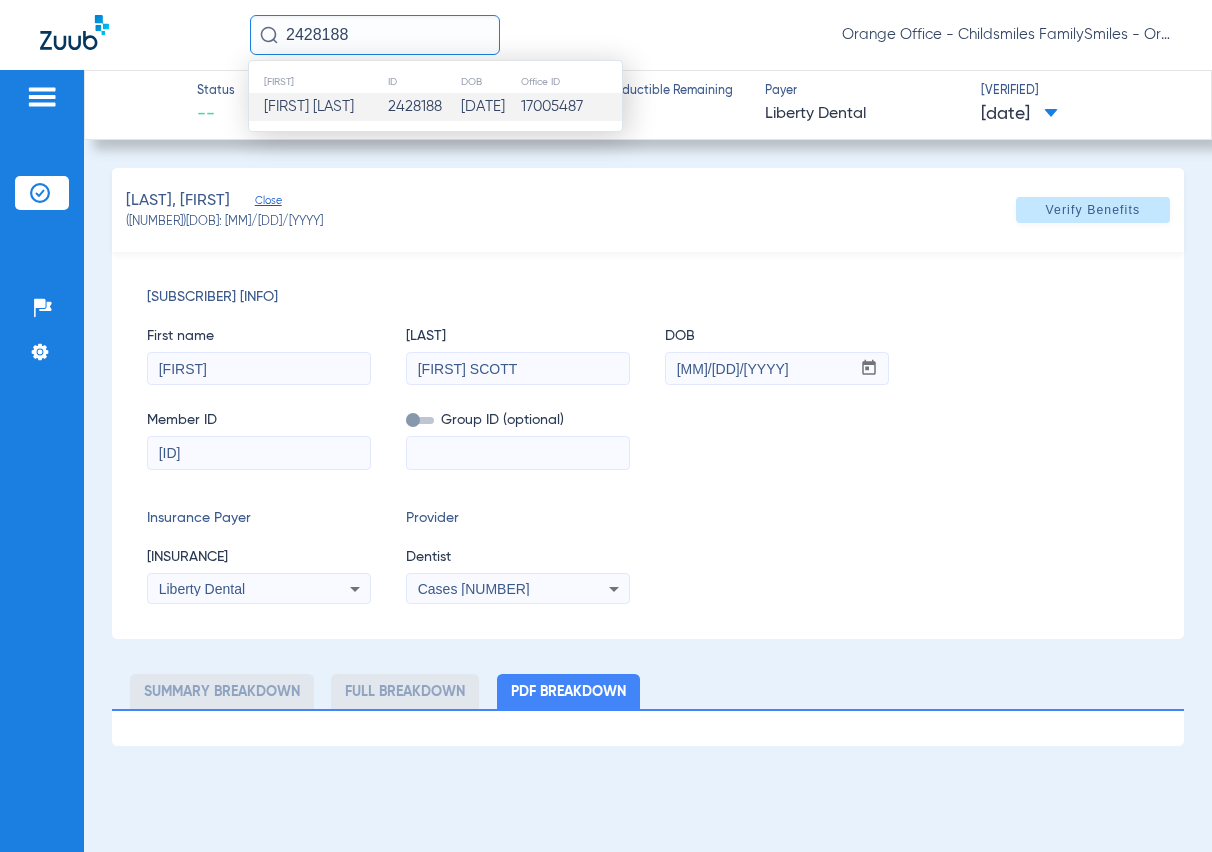 type on "2428188" 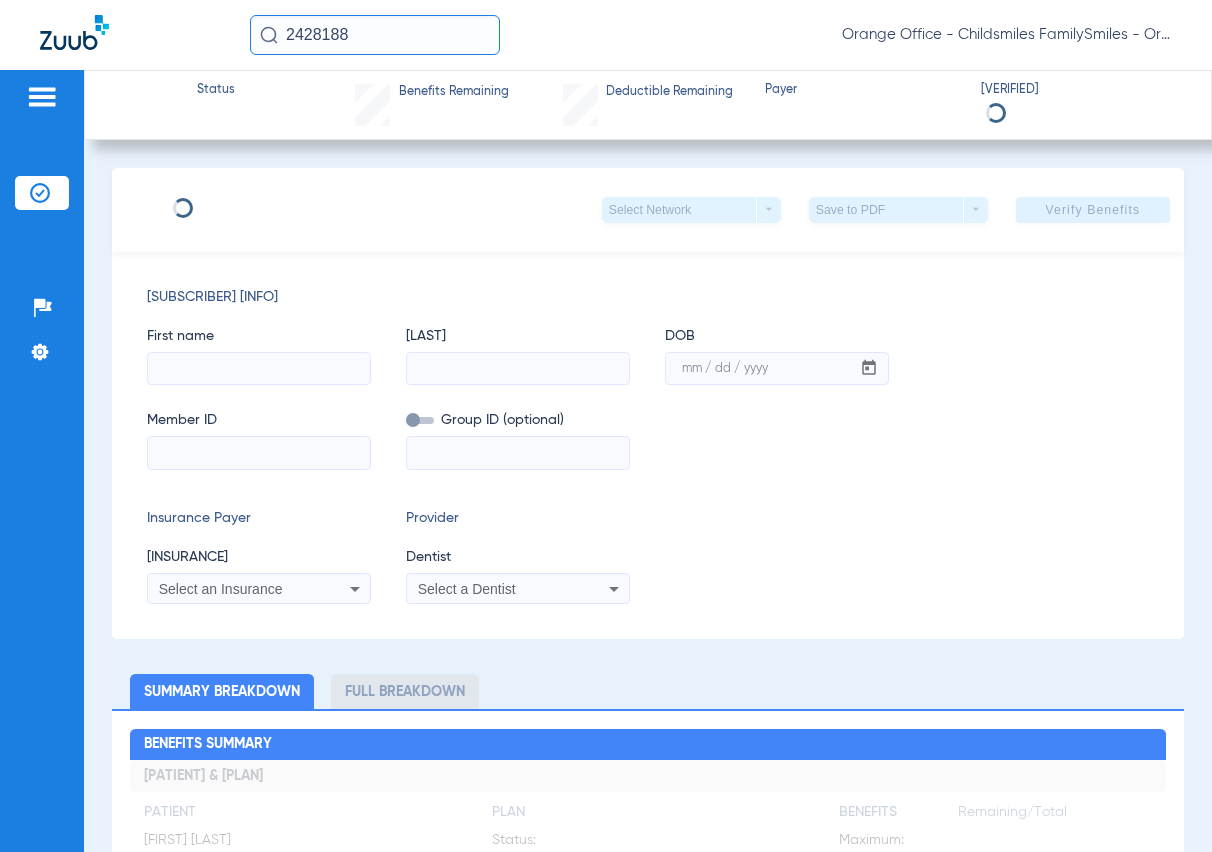type on "CRETIA" 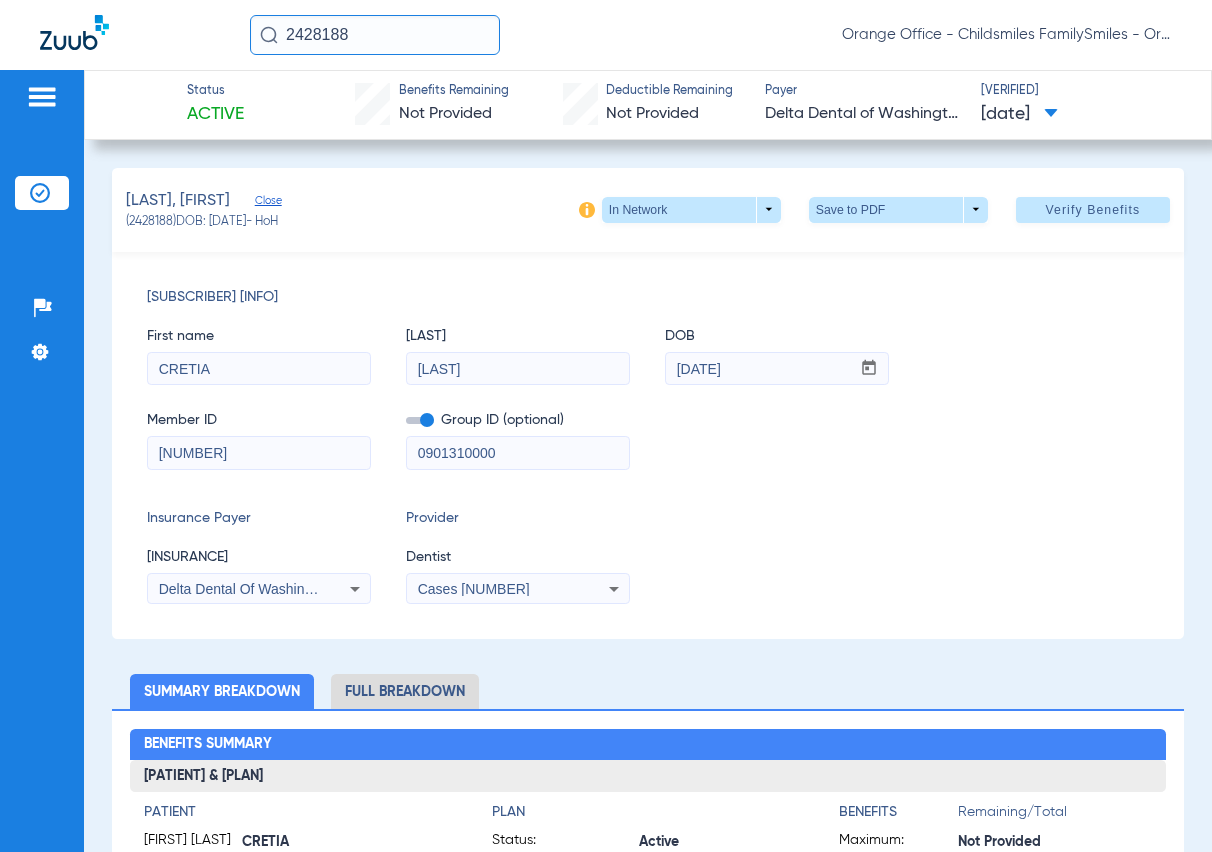 click on "CRETIA" at bounding box center [259, 369] 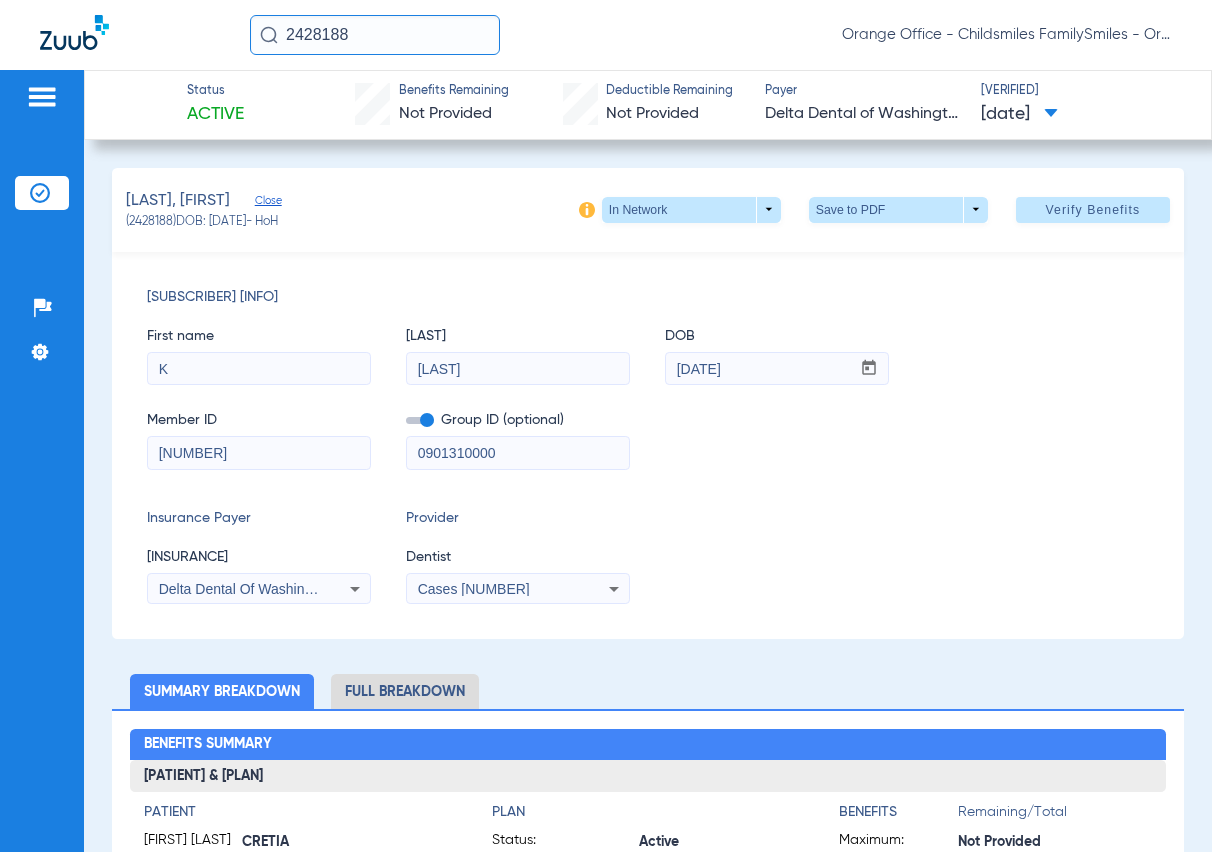 type on "[FIRST]" 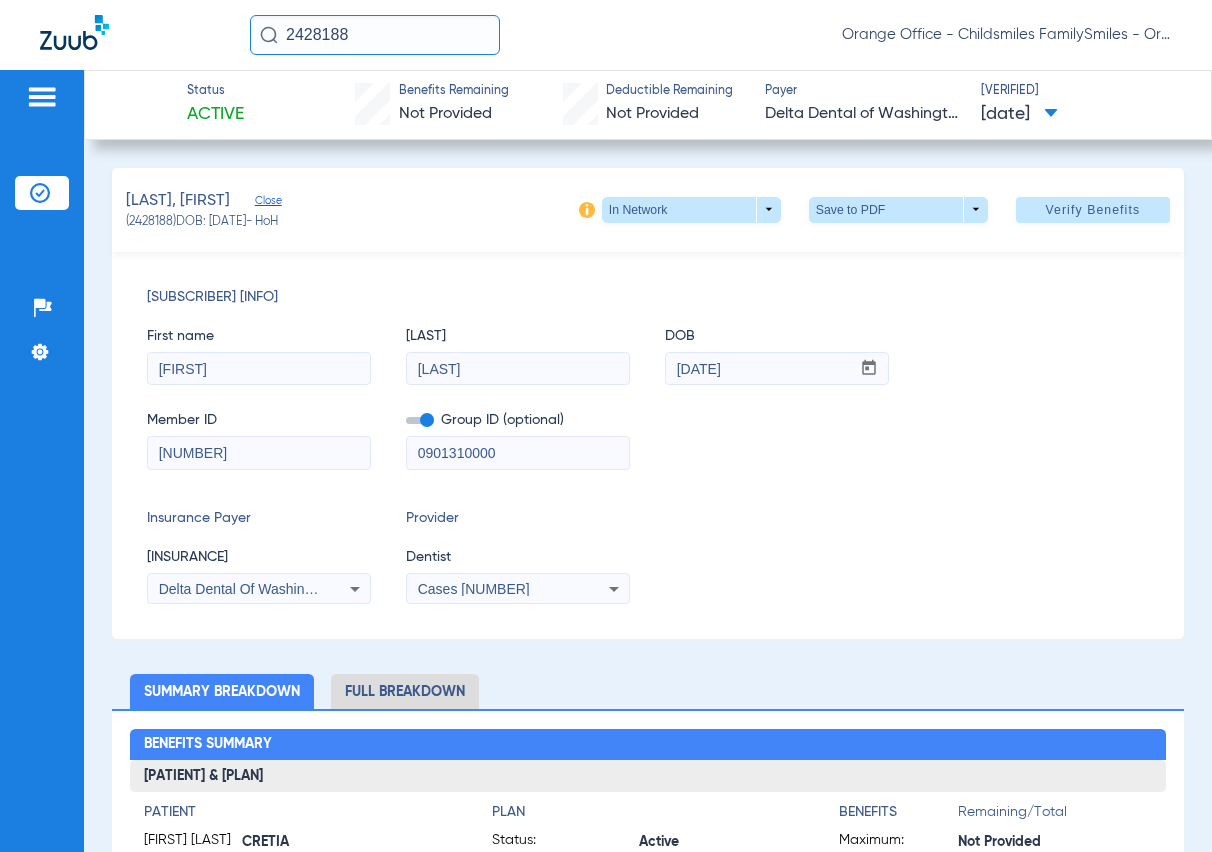 click on "CLARK" 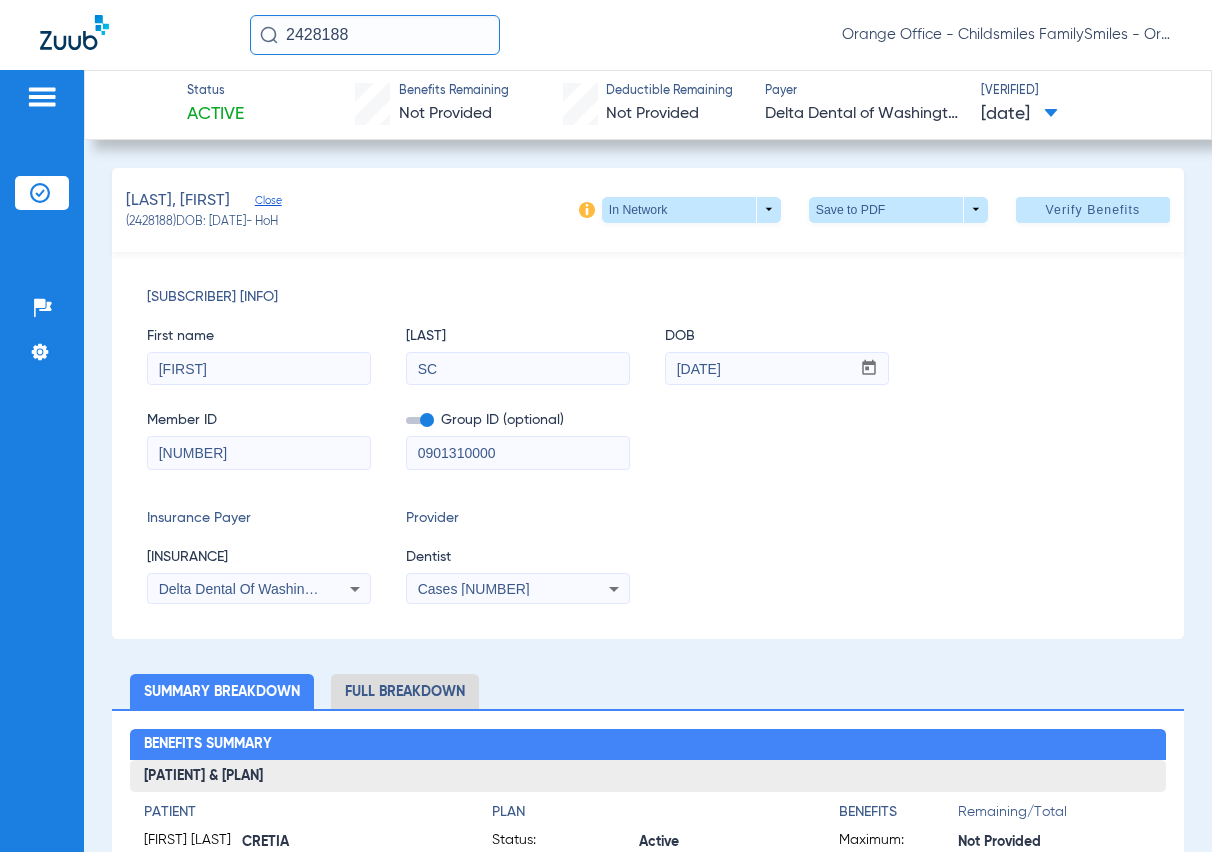 type on "SCOTT" 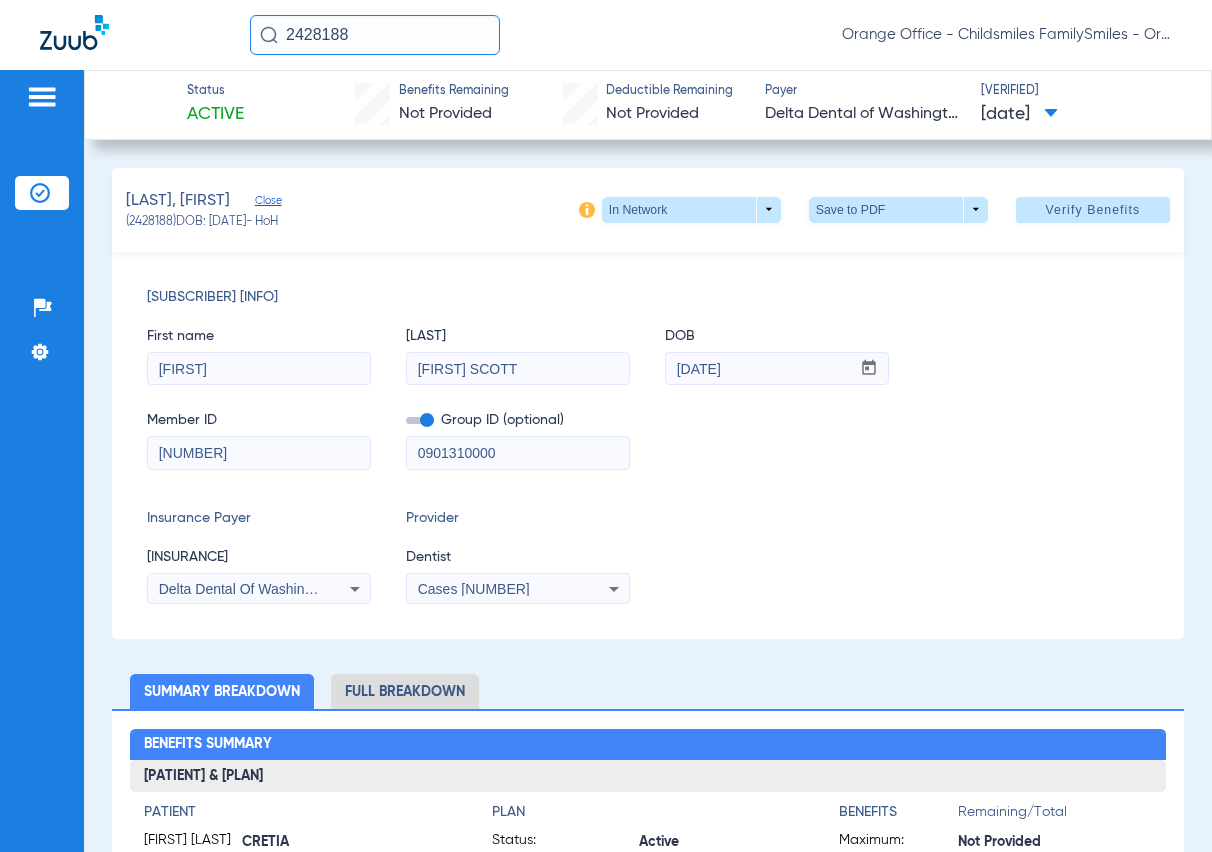 drag, startPoint x: 790, startPoint y: 369, endPoint x: 774, endPoint y: 372, distance: 16.27882 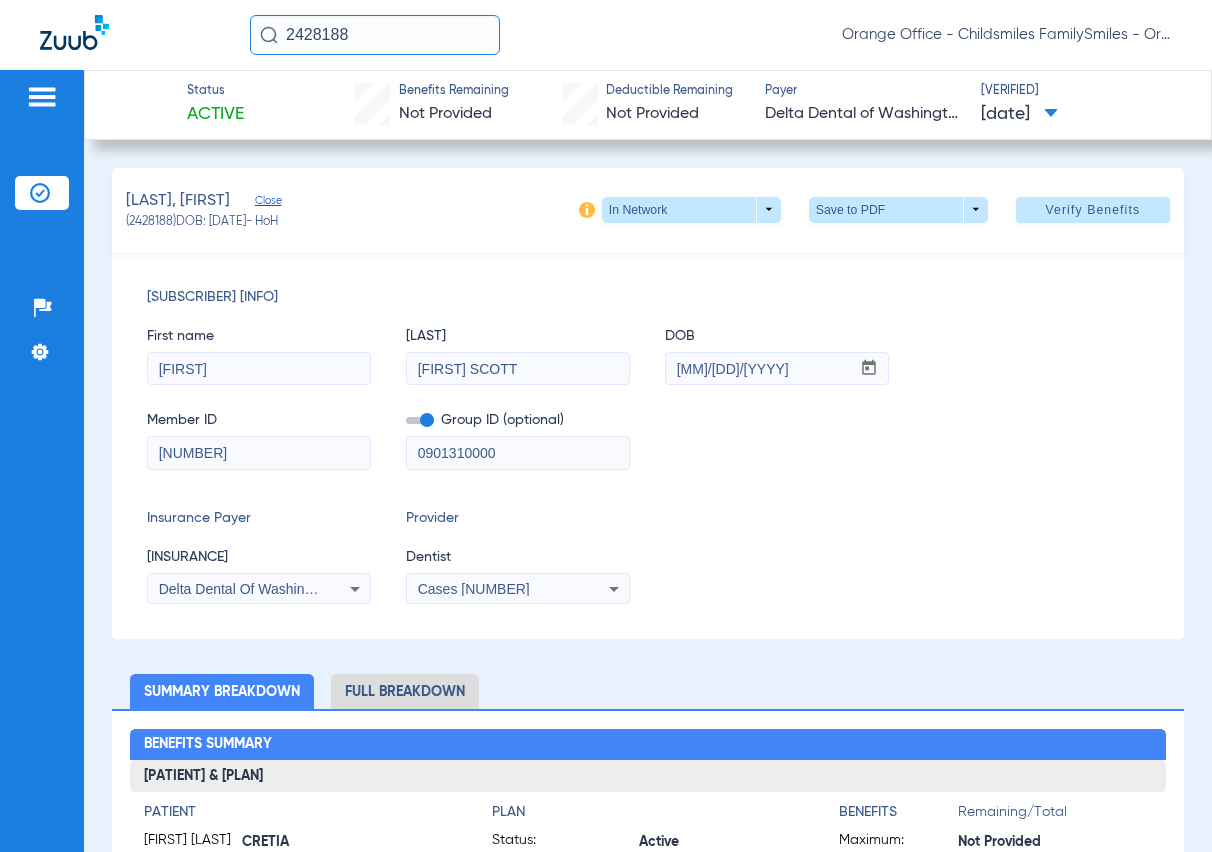 type on "[DATE]" 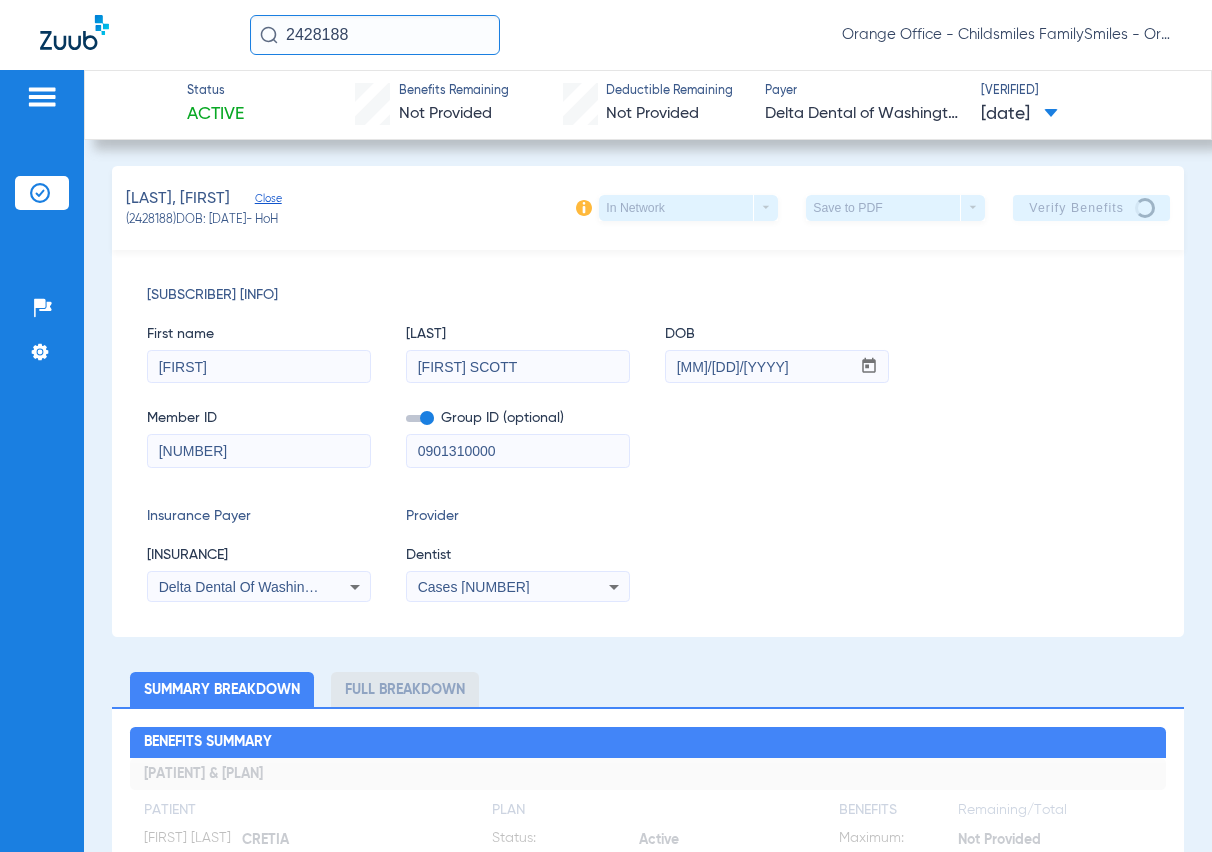 scroll, scrollTop: 0, scrollLeft: 0, axis: both 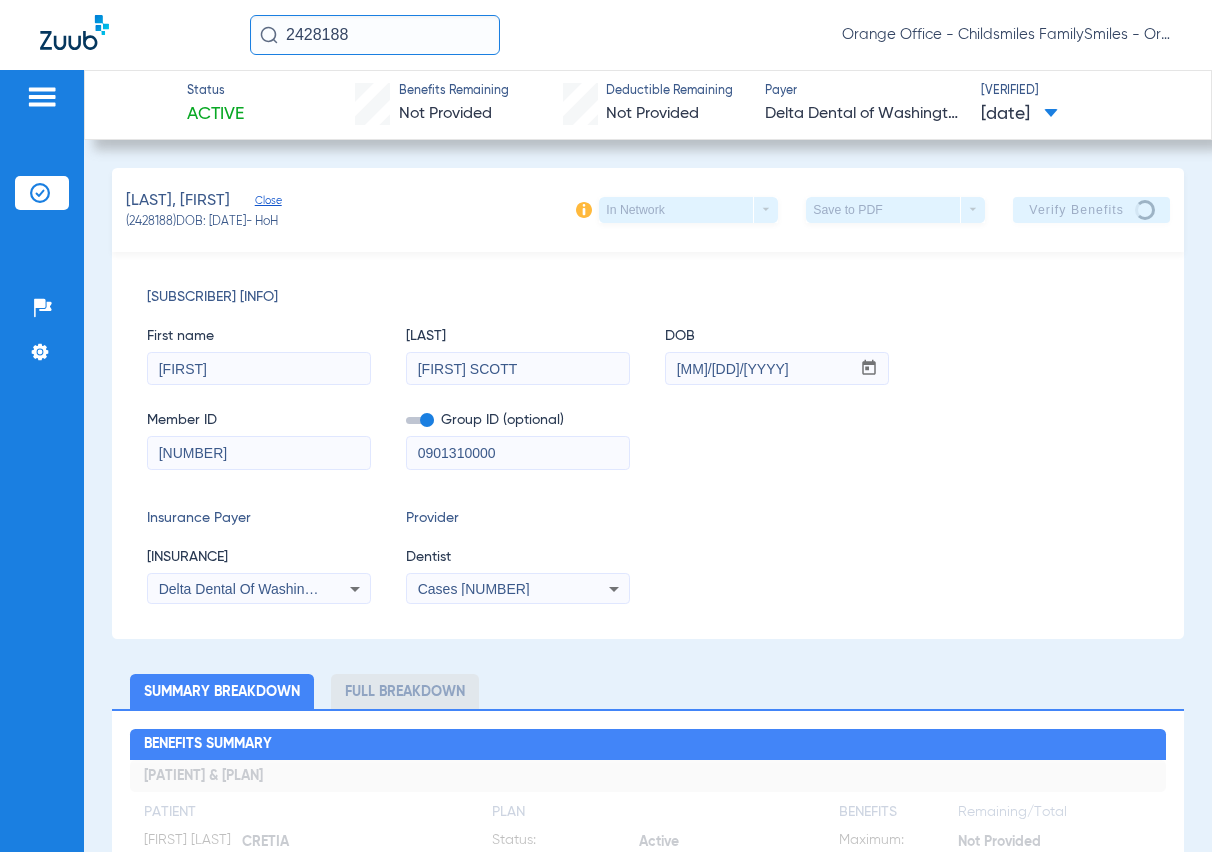 click 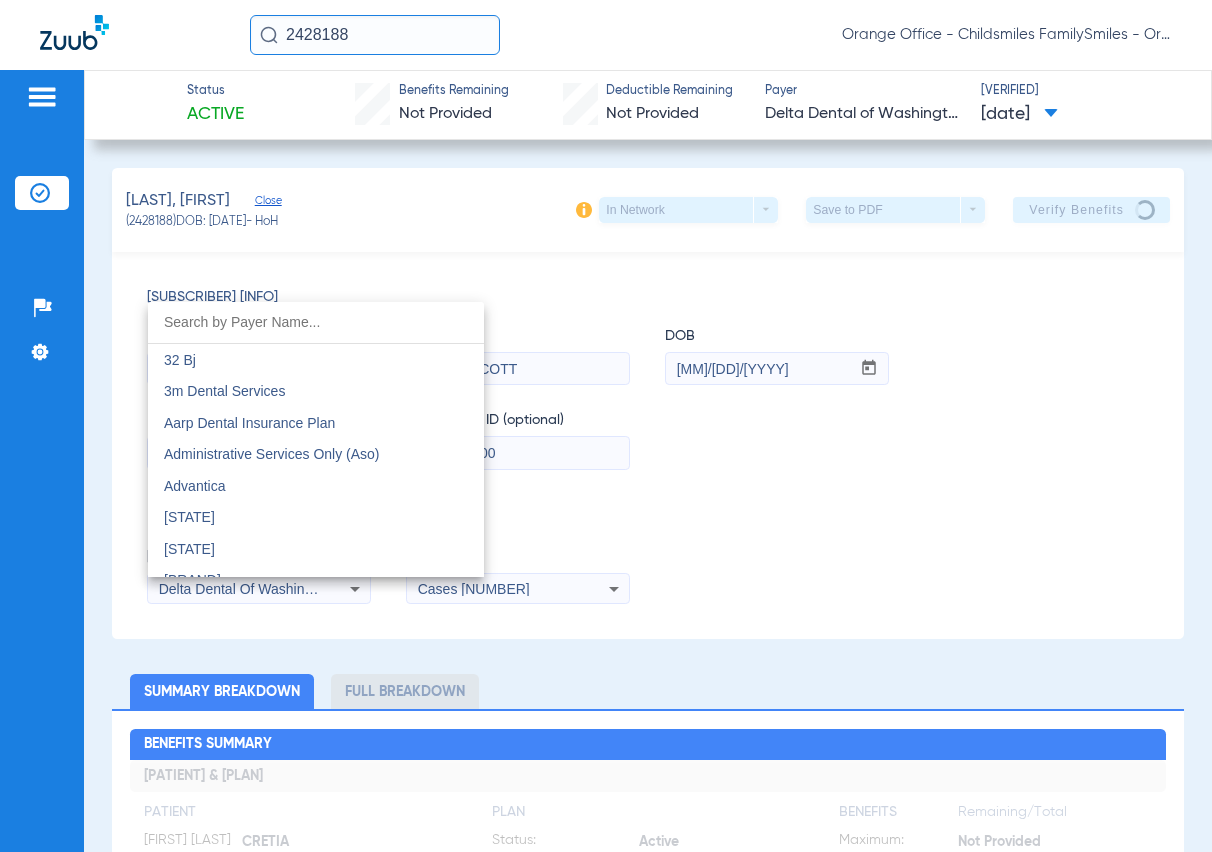 scroll, scrollTop: 5154, scrollLeft: 0, axis: vertical 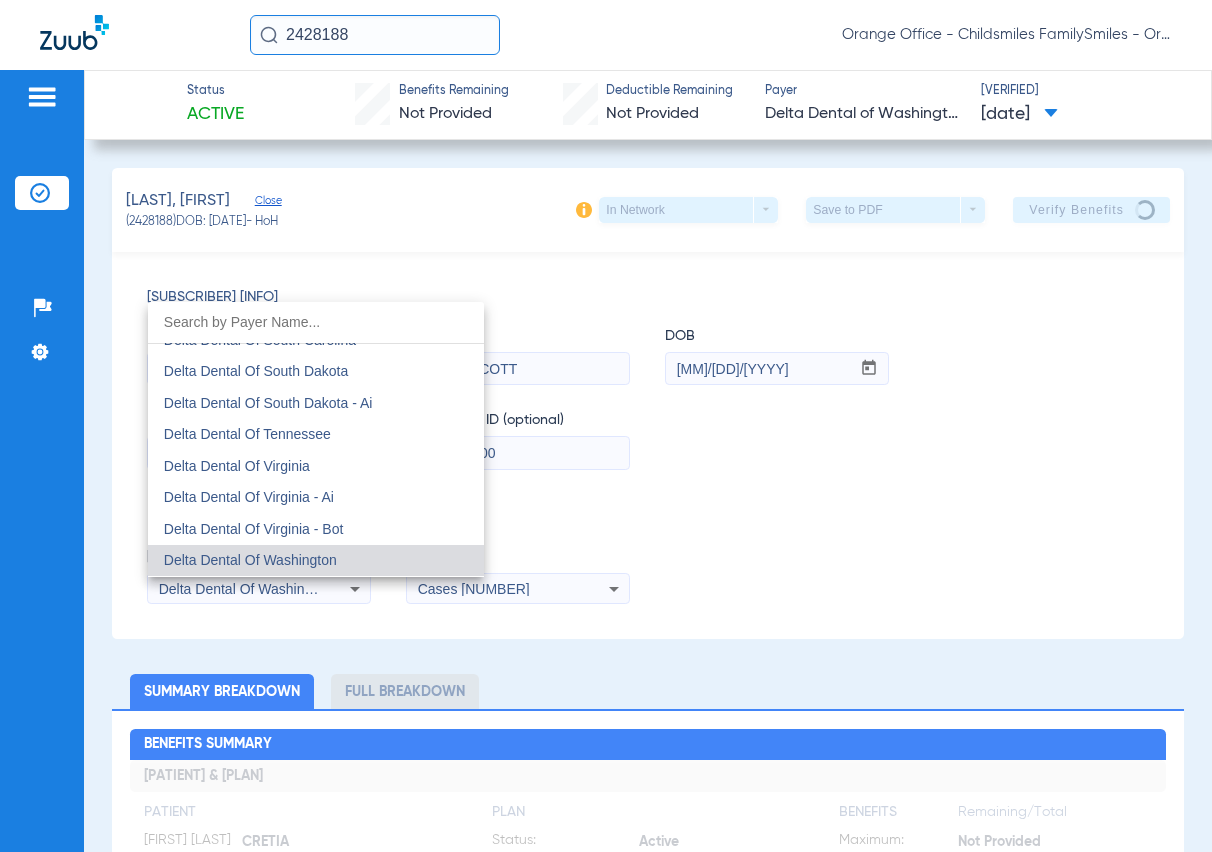click at bounding box center [606, 426] 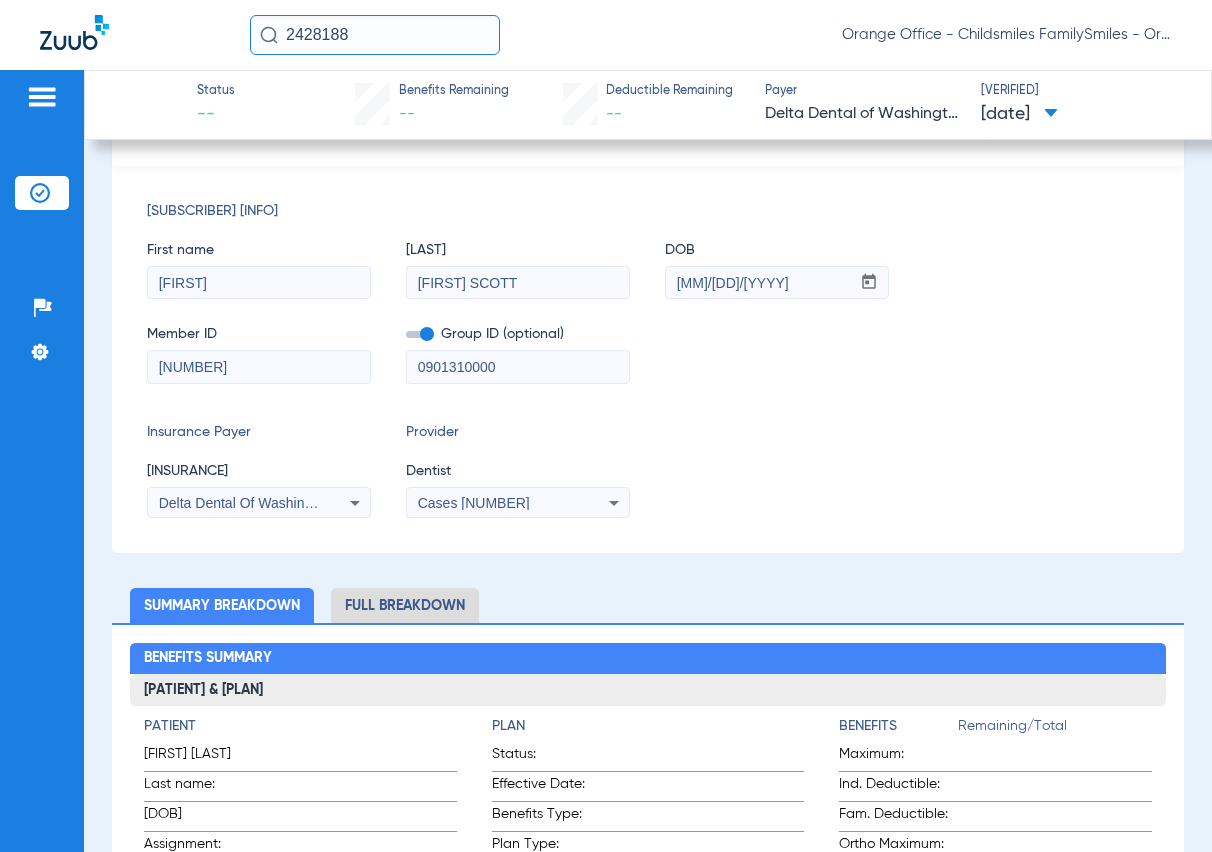 scroll, scrollTop: 0, scrollLeft: 0, axis: both 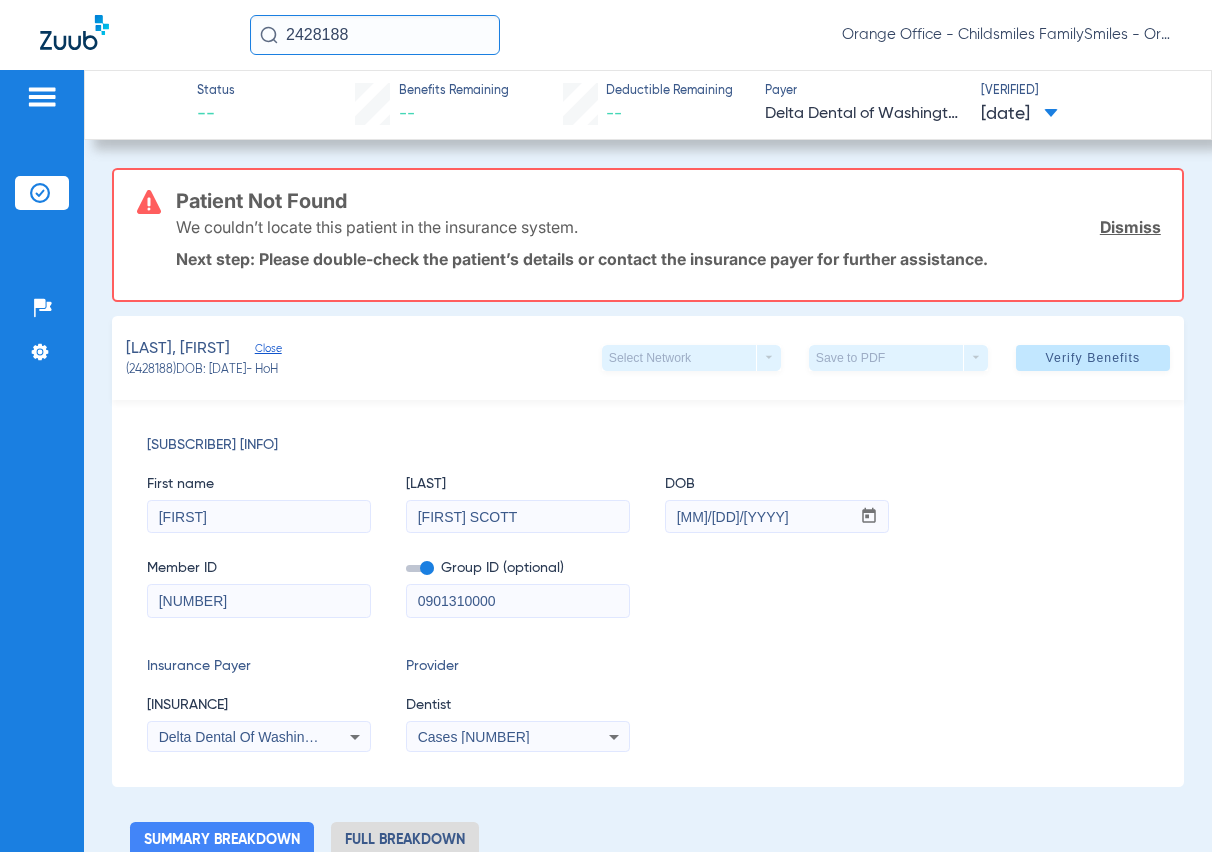 click on "Dismiss" 